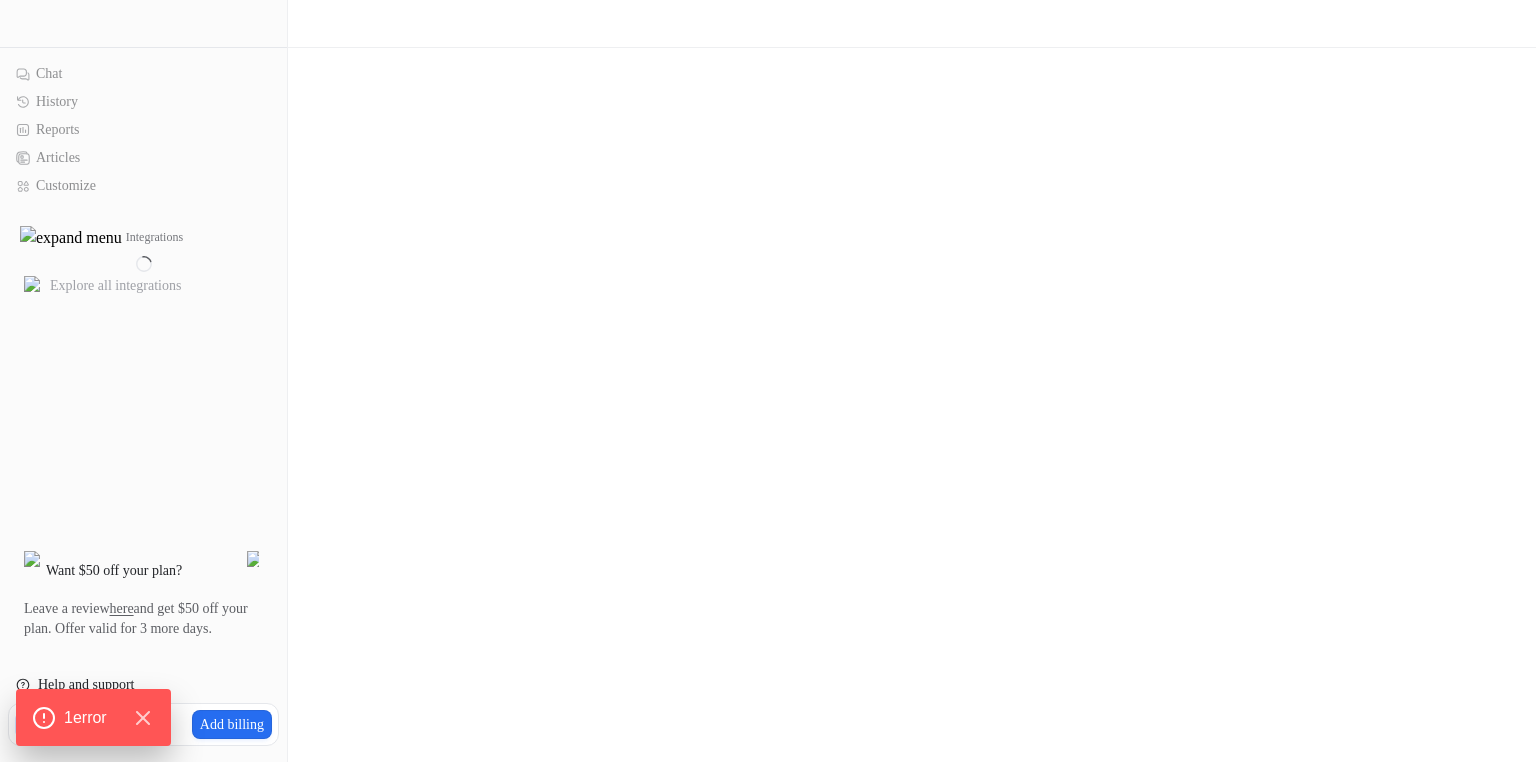 scroll, scrollTop: 0, scrollLeft: 0, axis: both 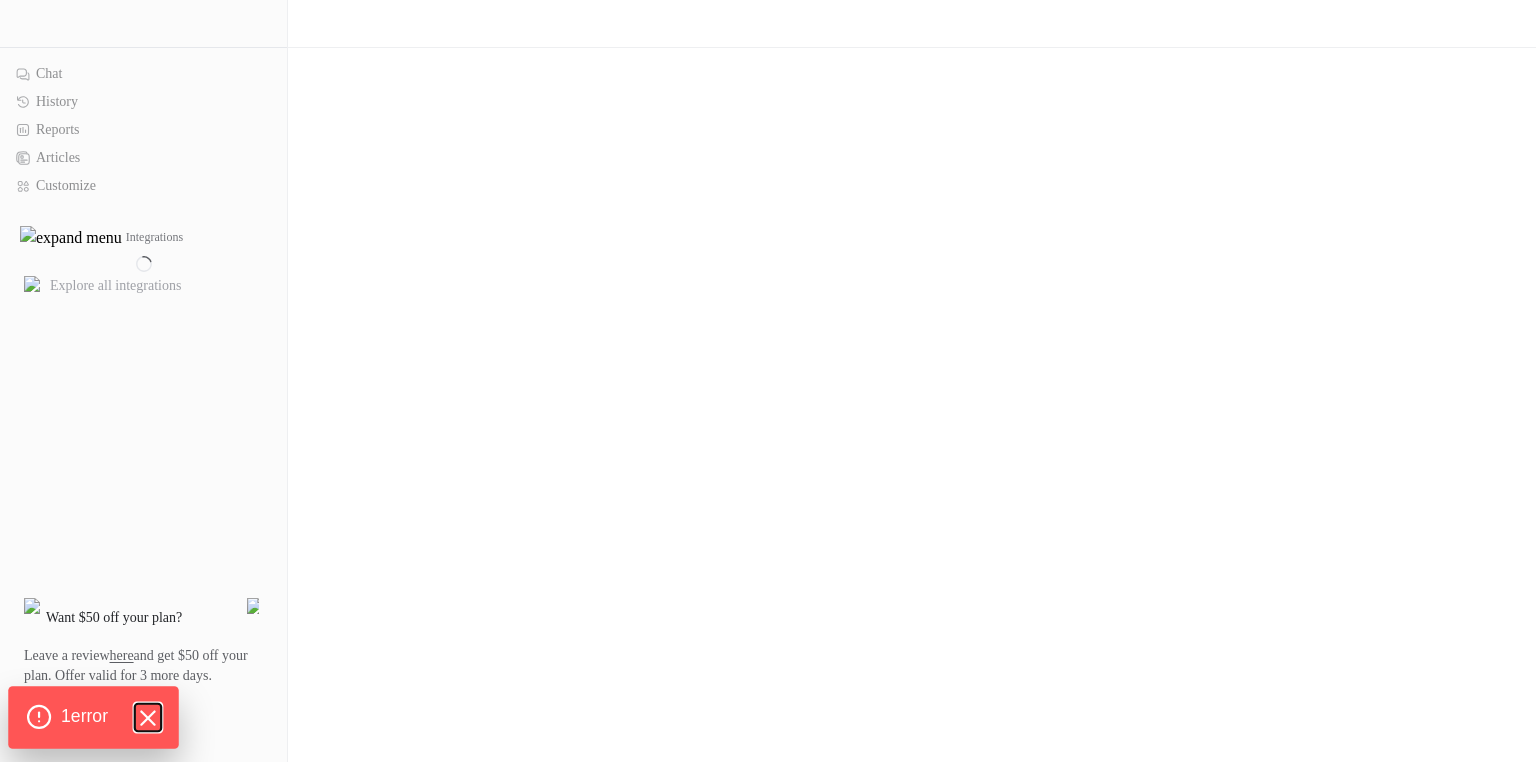 click 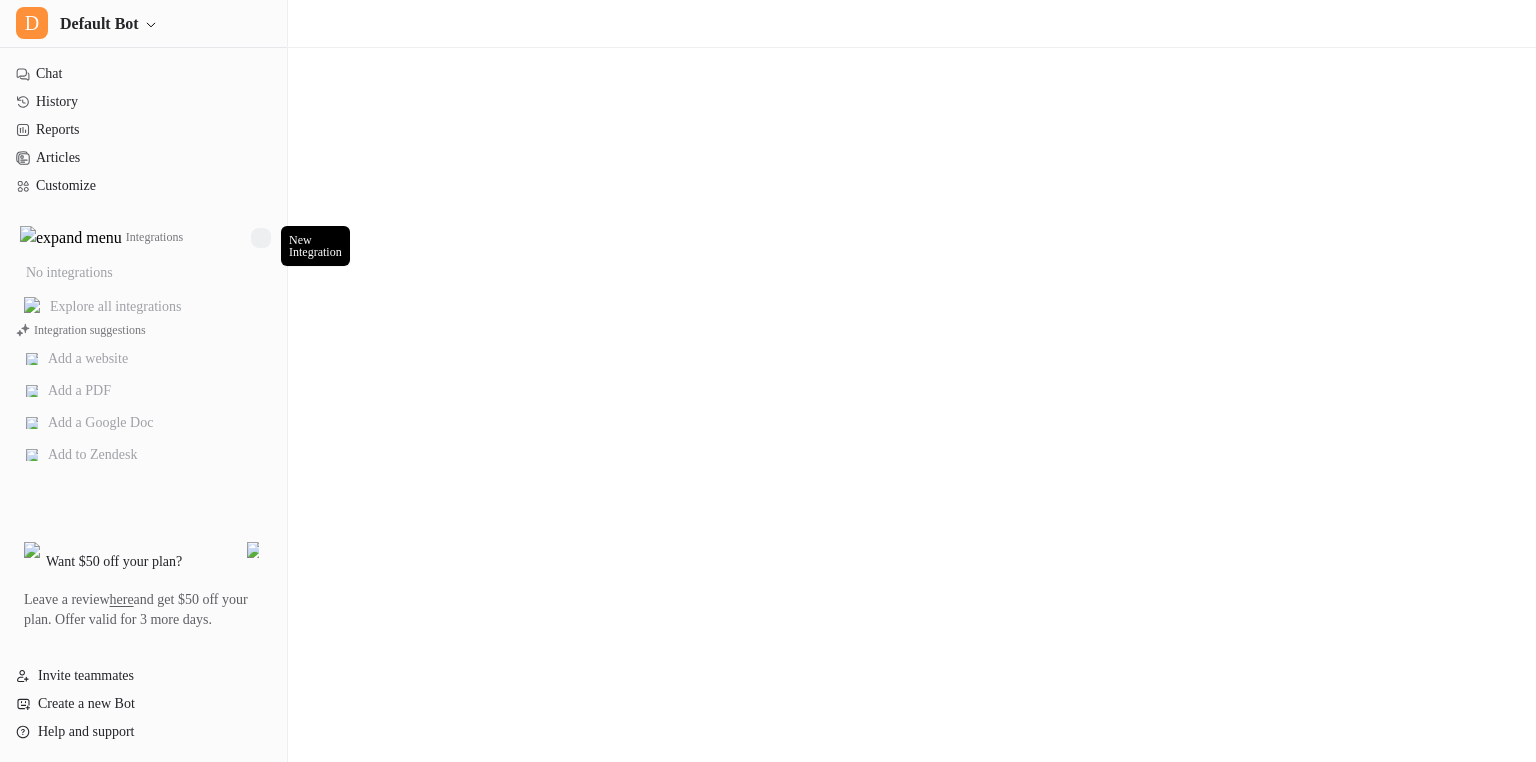 click at bounding box center [261, 238] 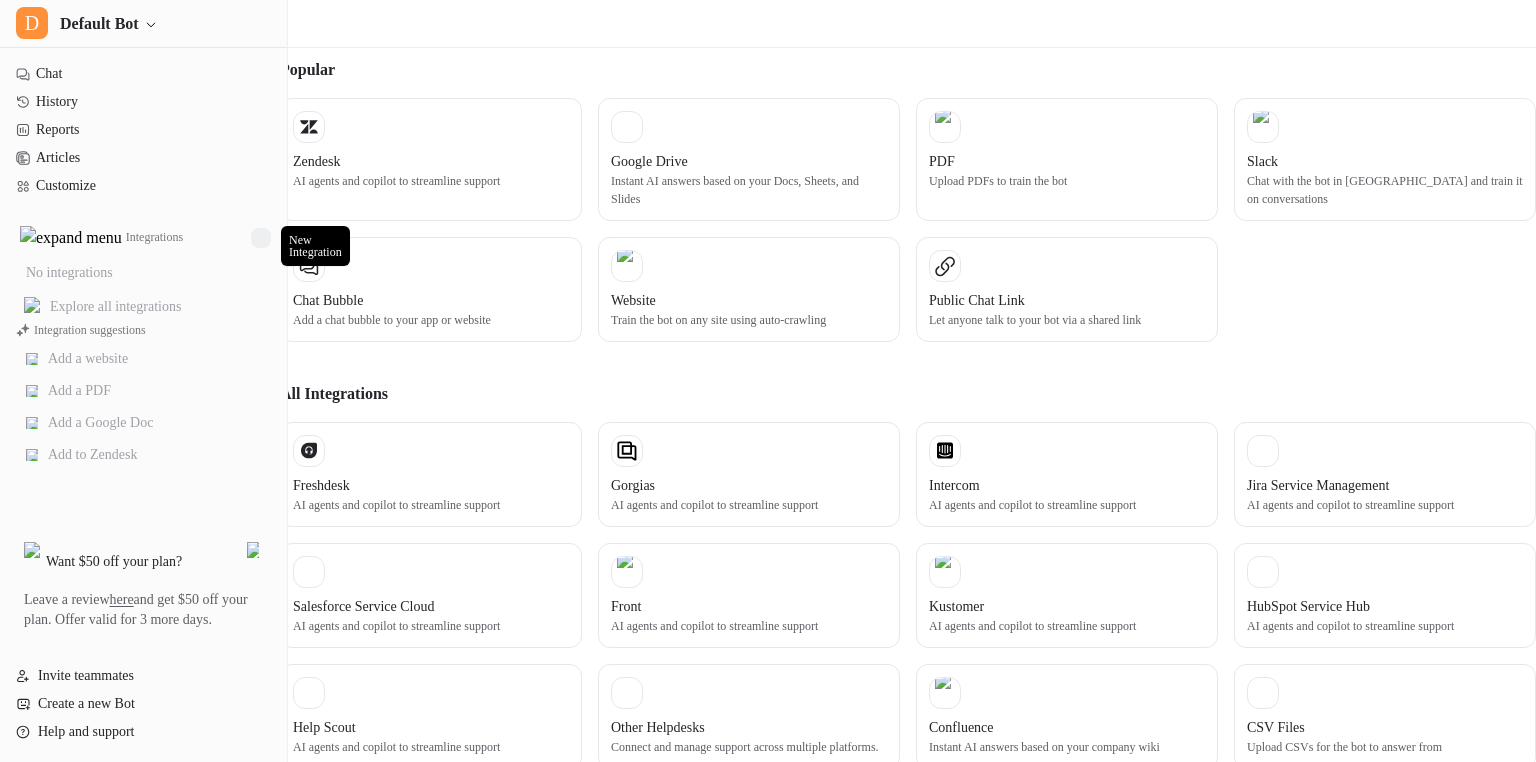 click at bounding box center [261, 238] 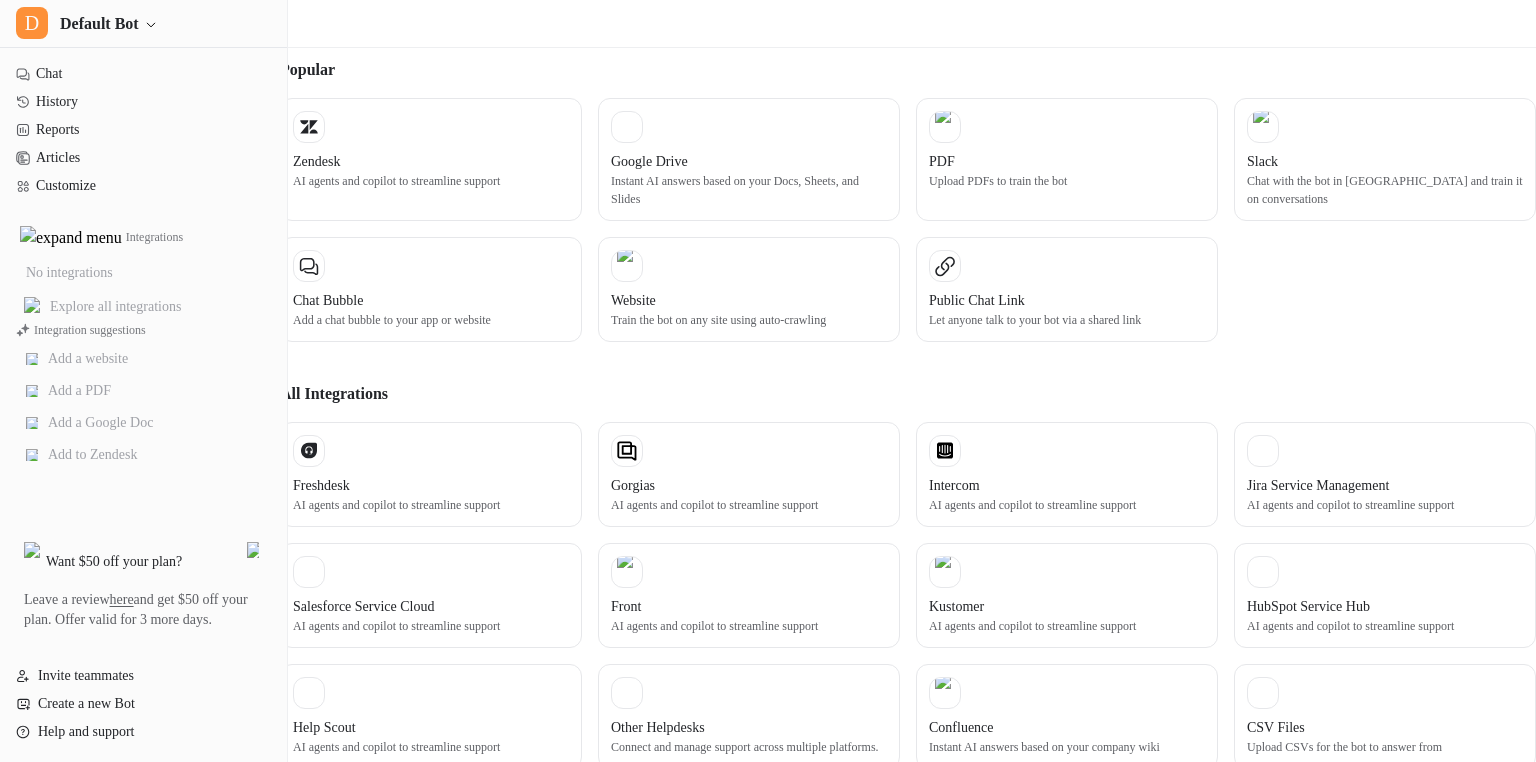 click at bounding box center [127, 103] 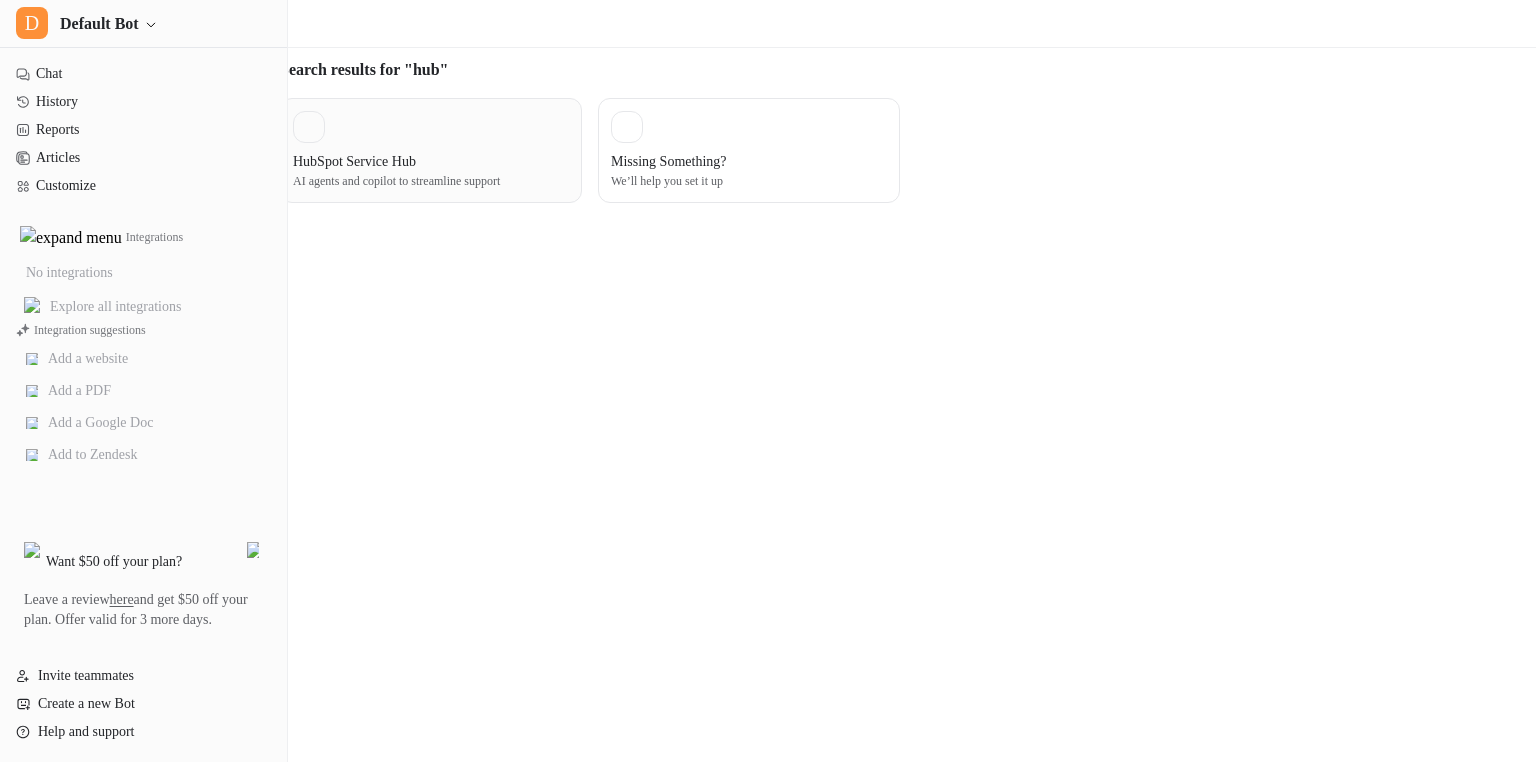 type on "***" 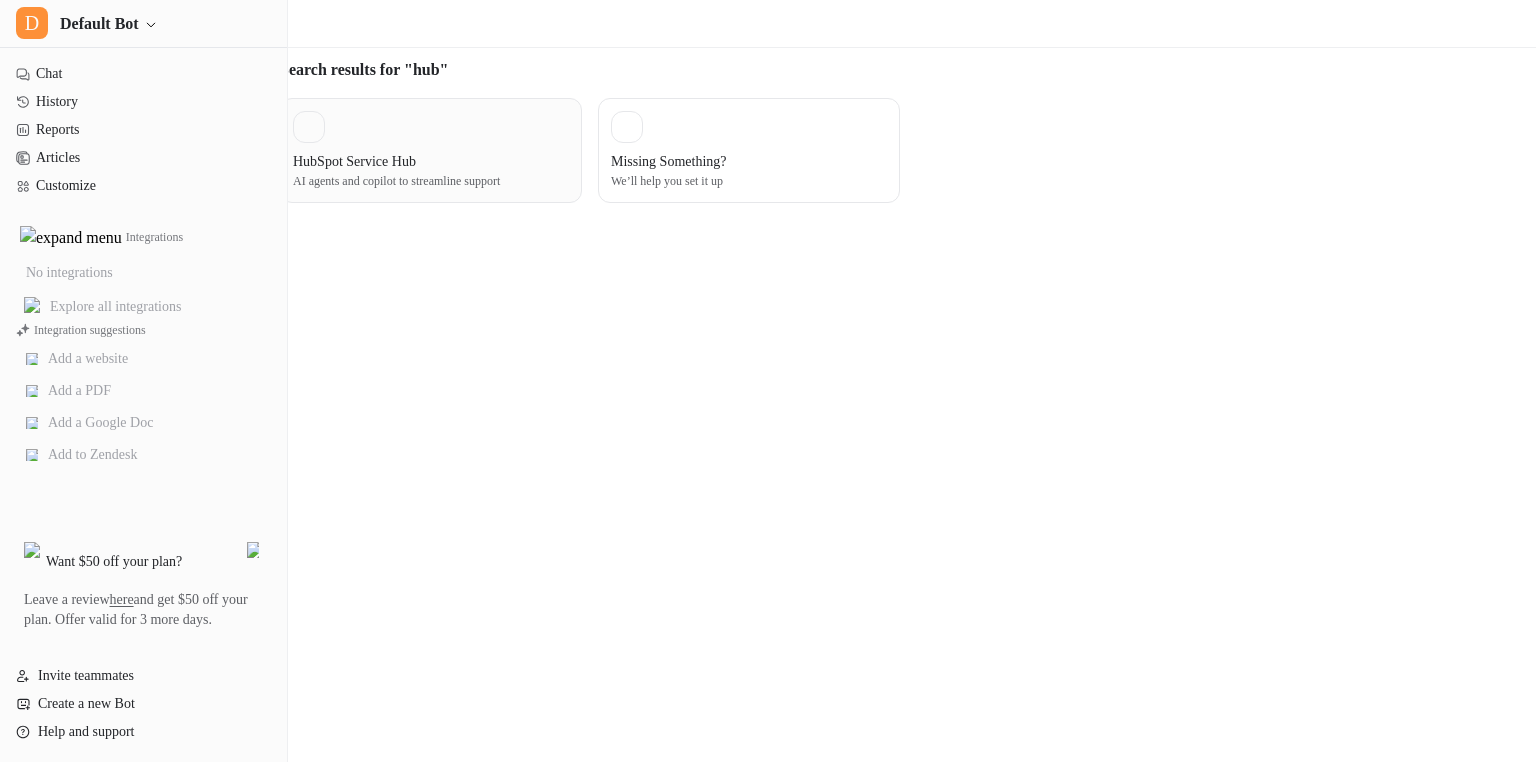 click on "HubSpot Service Hub AI agents and copilot to streamline support" at bounding box center [431, 150] 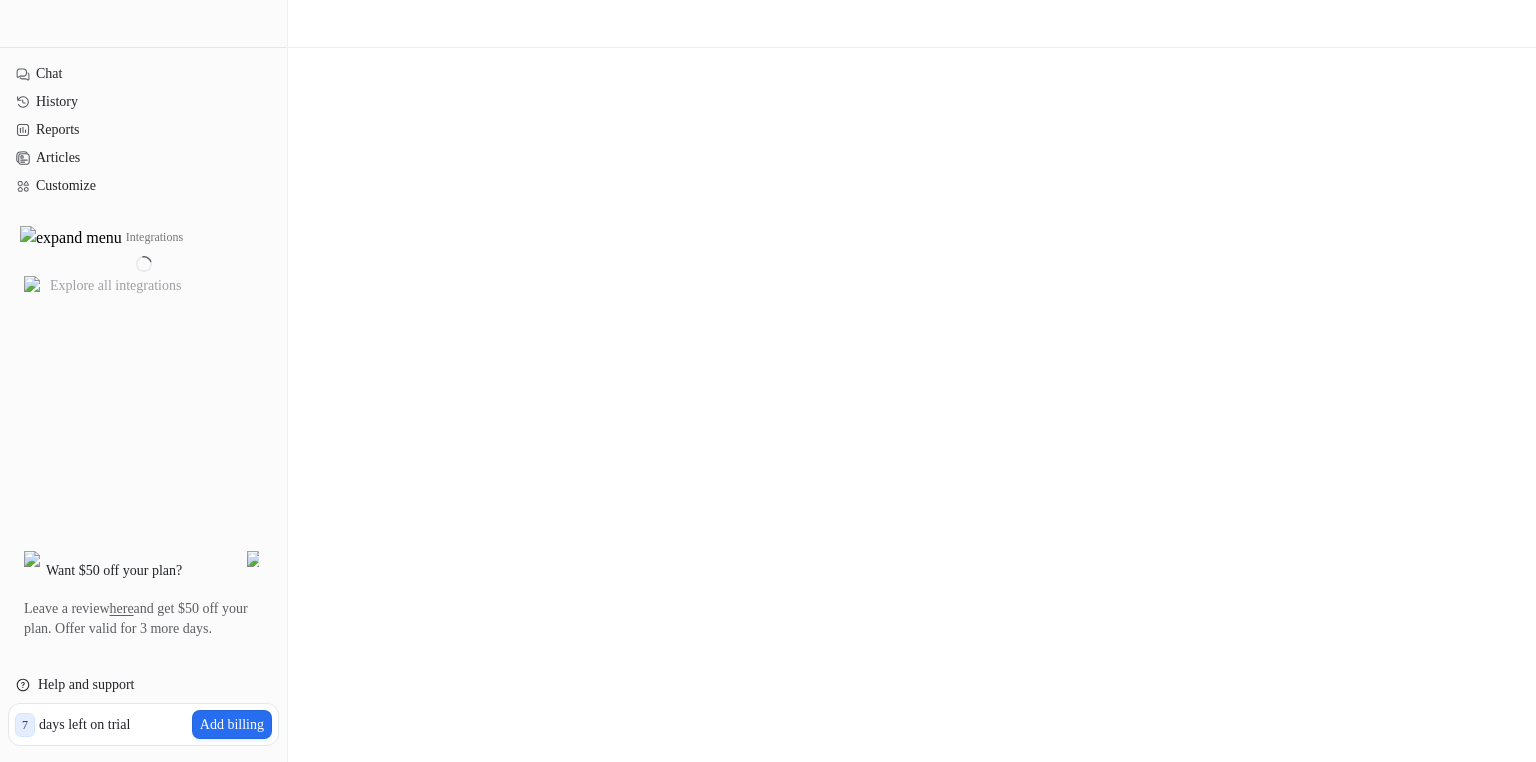 scroll, scrollTop: 0, scrollLeft: 0, axis: both 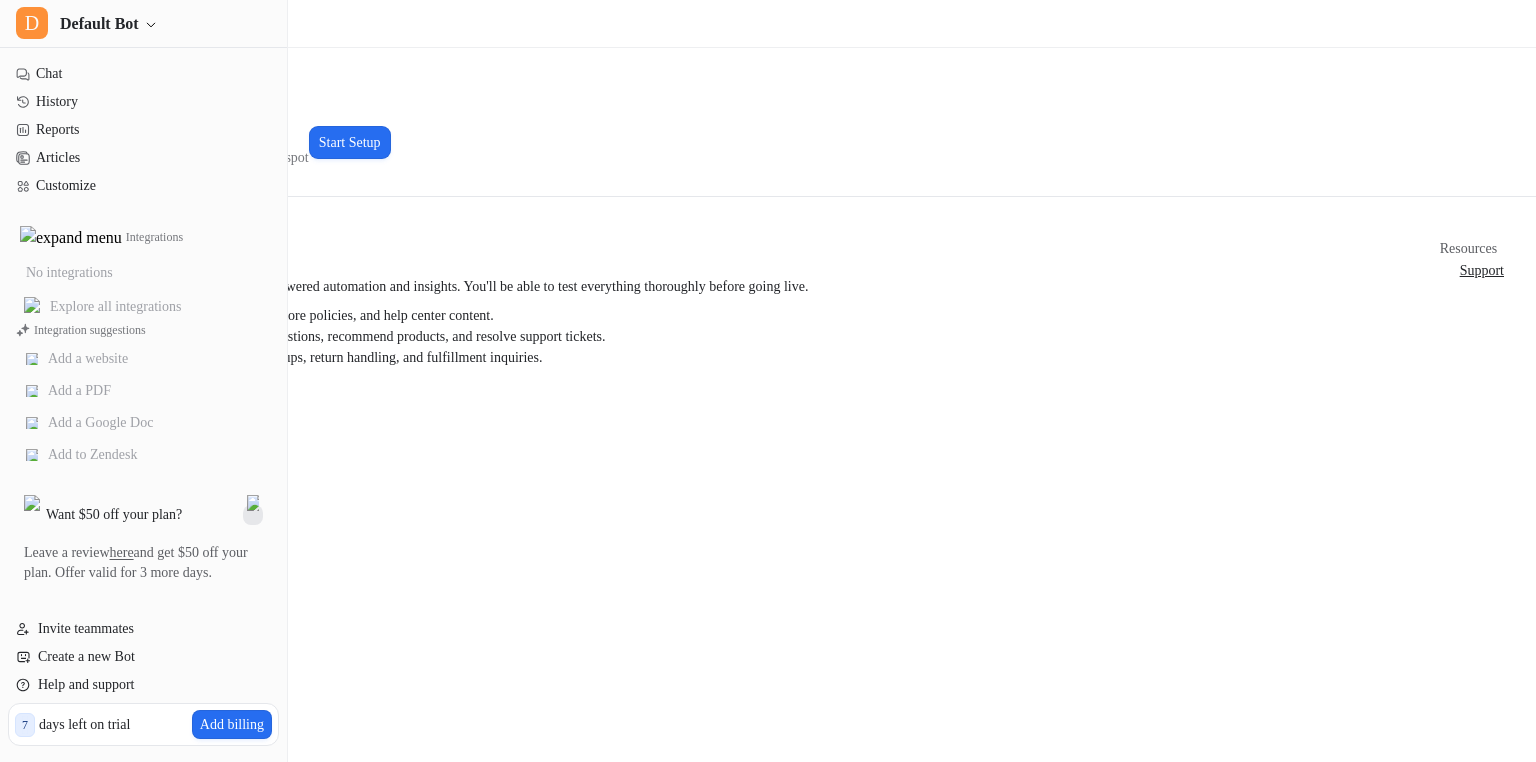 click at bounding box center [253, 515] 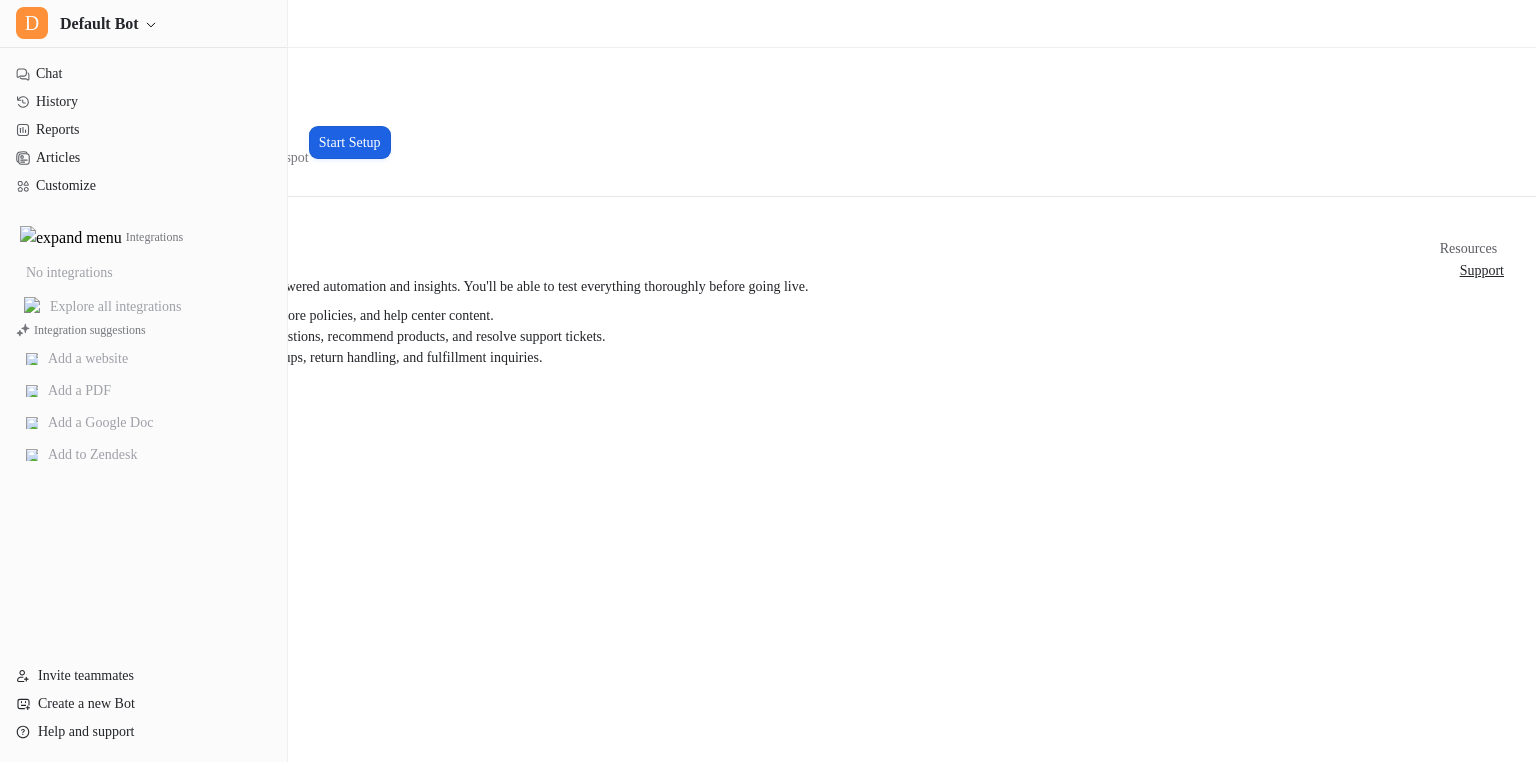 click on "Start Setup" at bounding box center [350, 142] 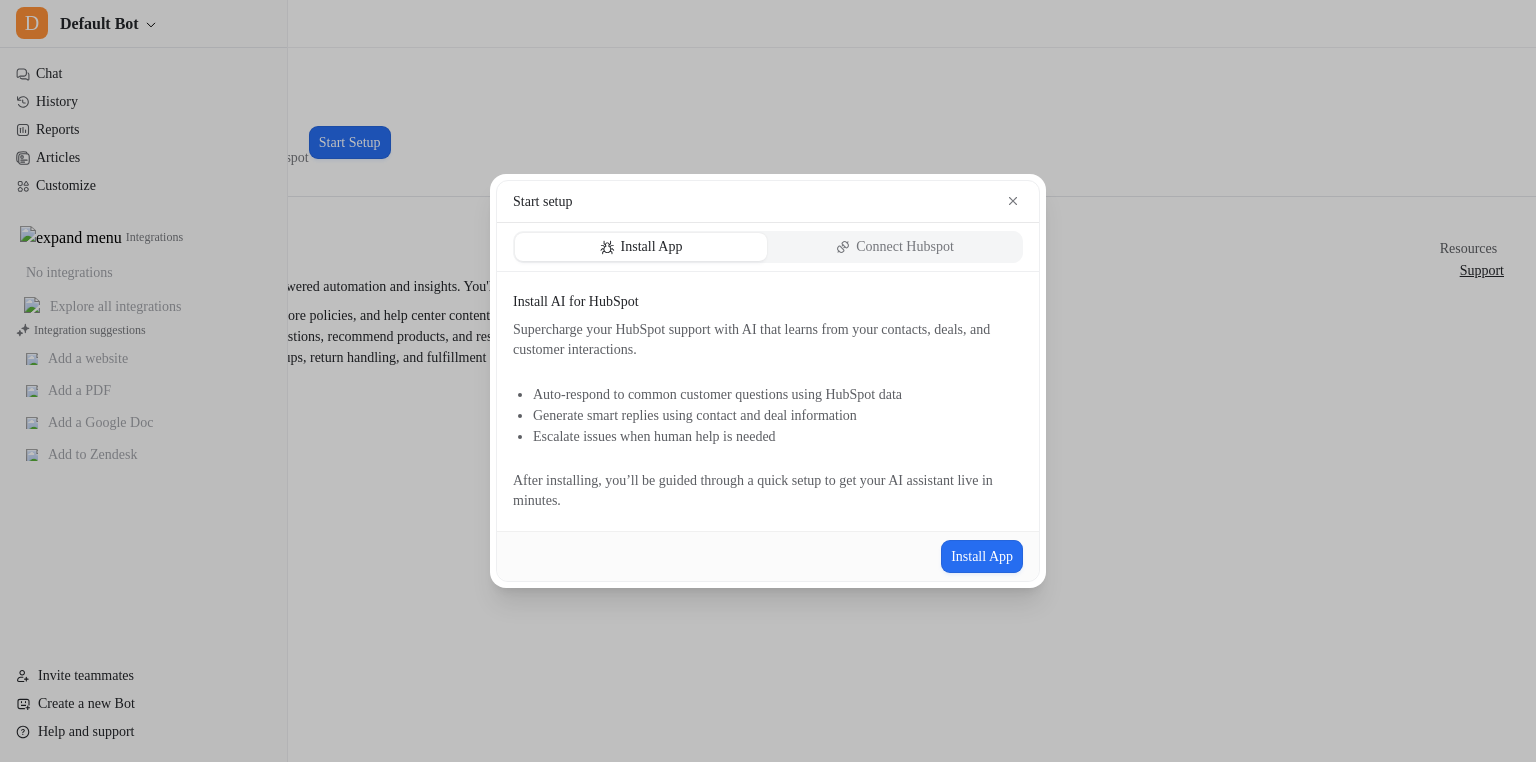 click on "Connect Hubspot" at bounding box center [905, 247] 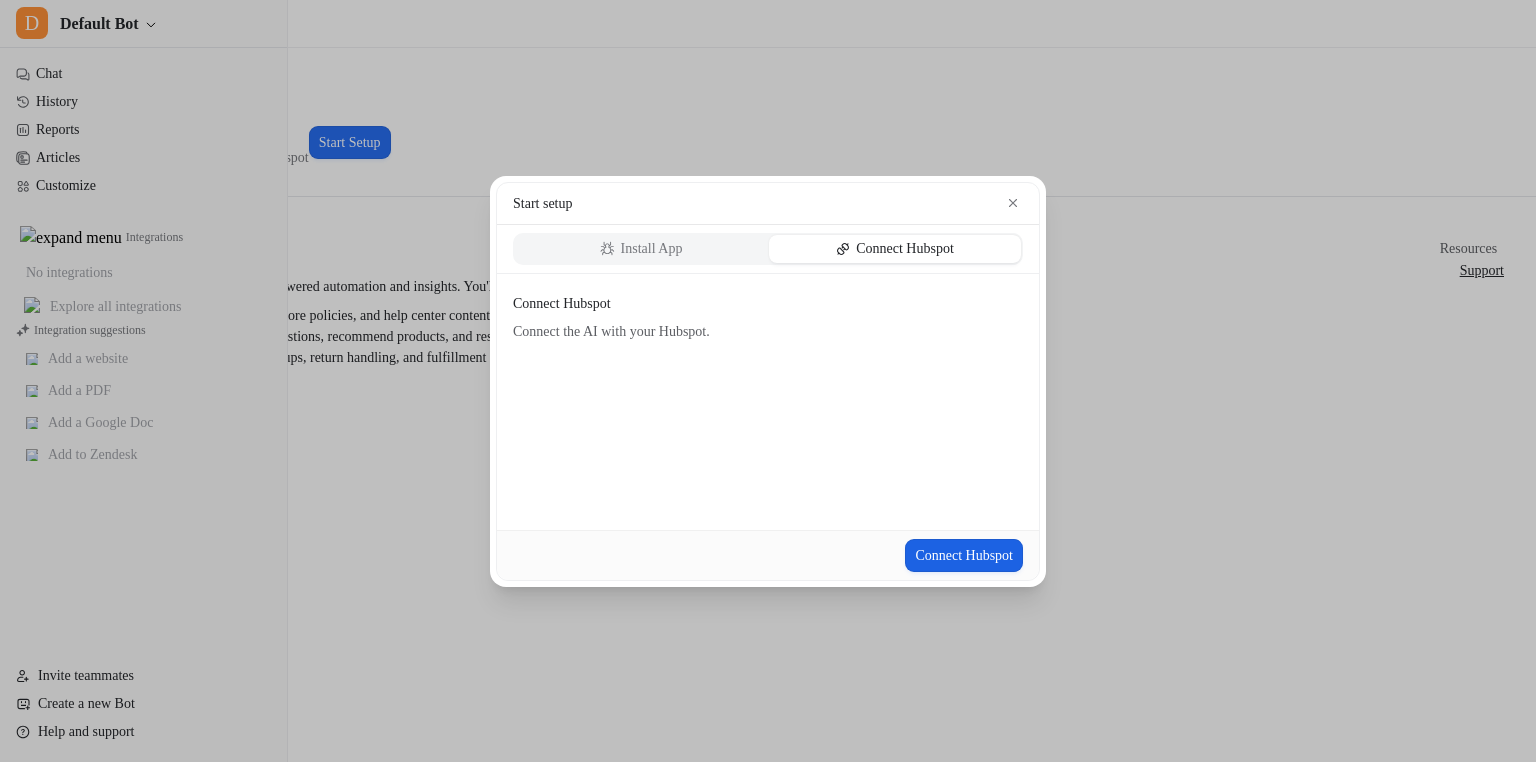 click on "Connect Hubspot" at bounding box center (964, 555) 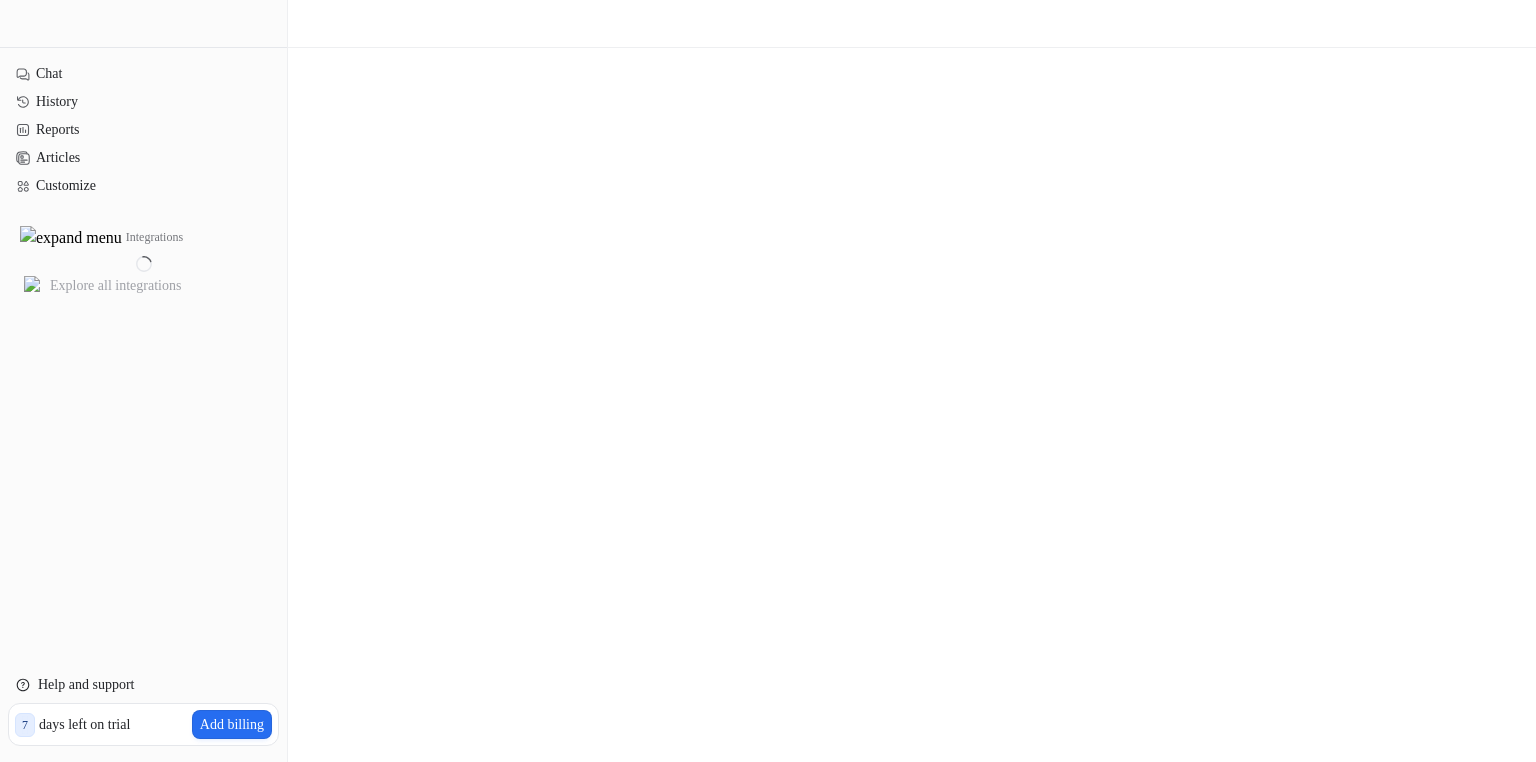 scroll, scrollTop: 0, scrollLeft: 0, axis: both 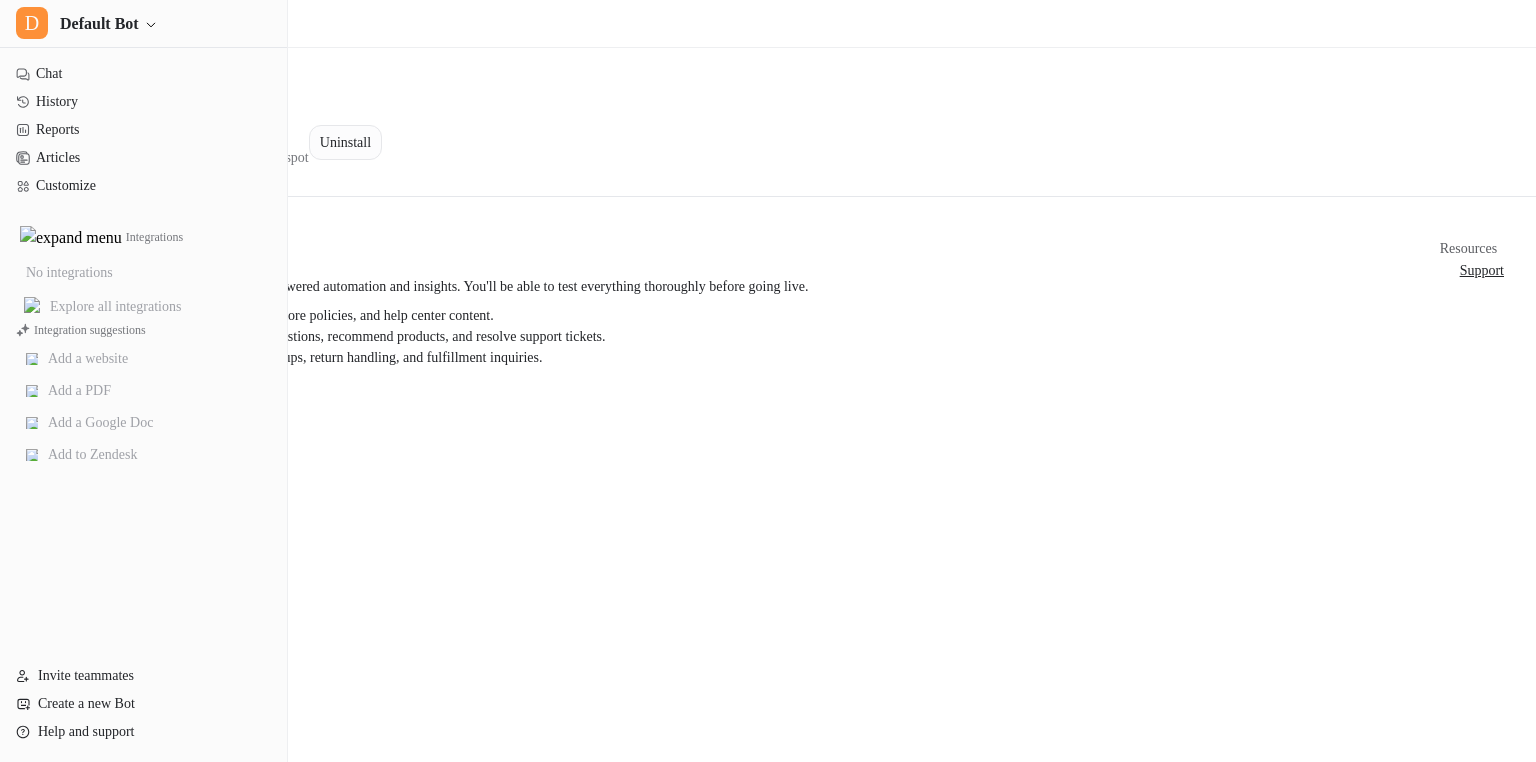 click on "Uninstall" at bounding box center [345, 142] 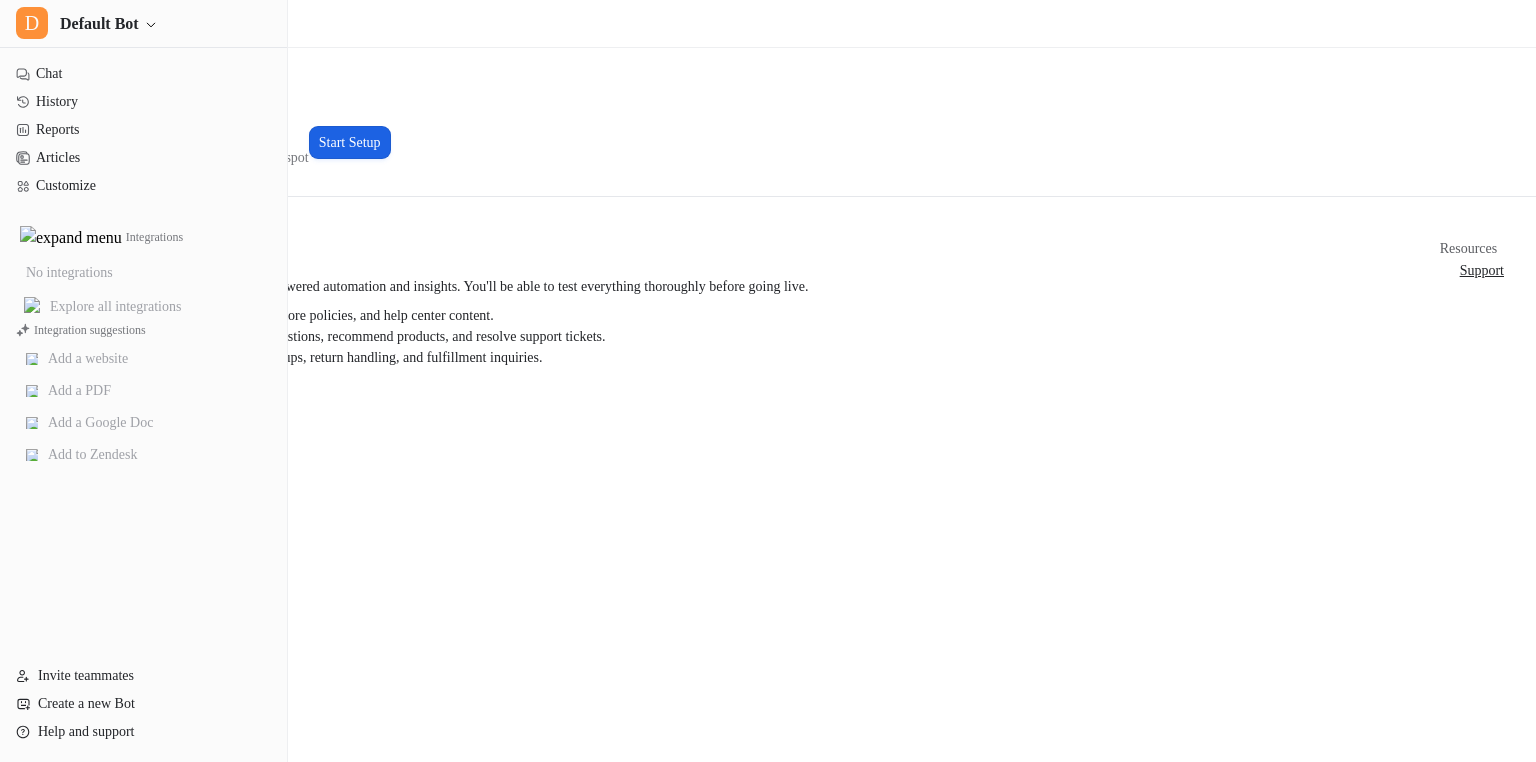 click on "Start Setup" at bounding box center (350, 142) 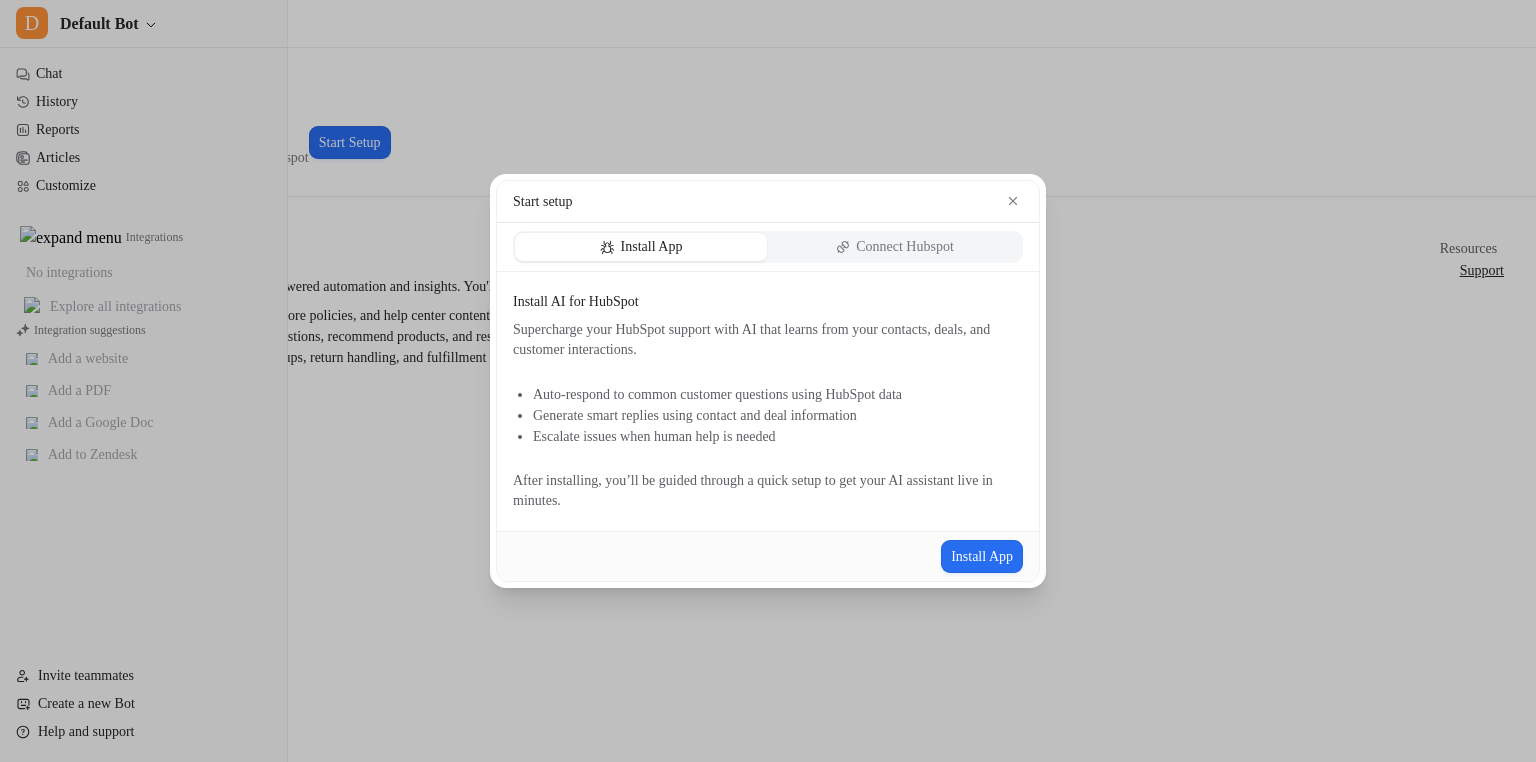 click on "Connect Hubspot" at bounding box center [905, 247] 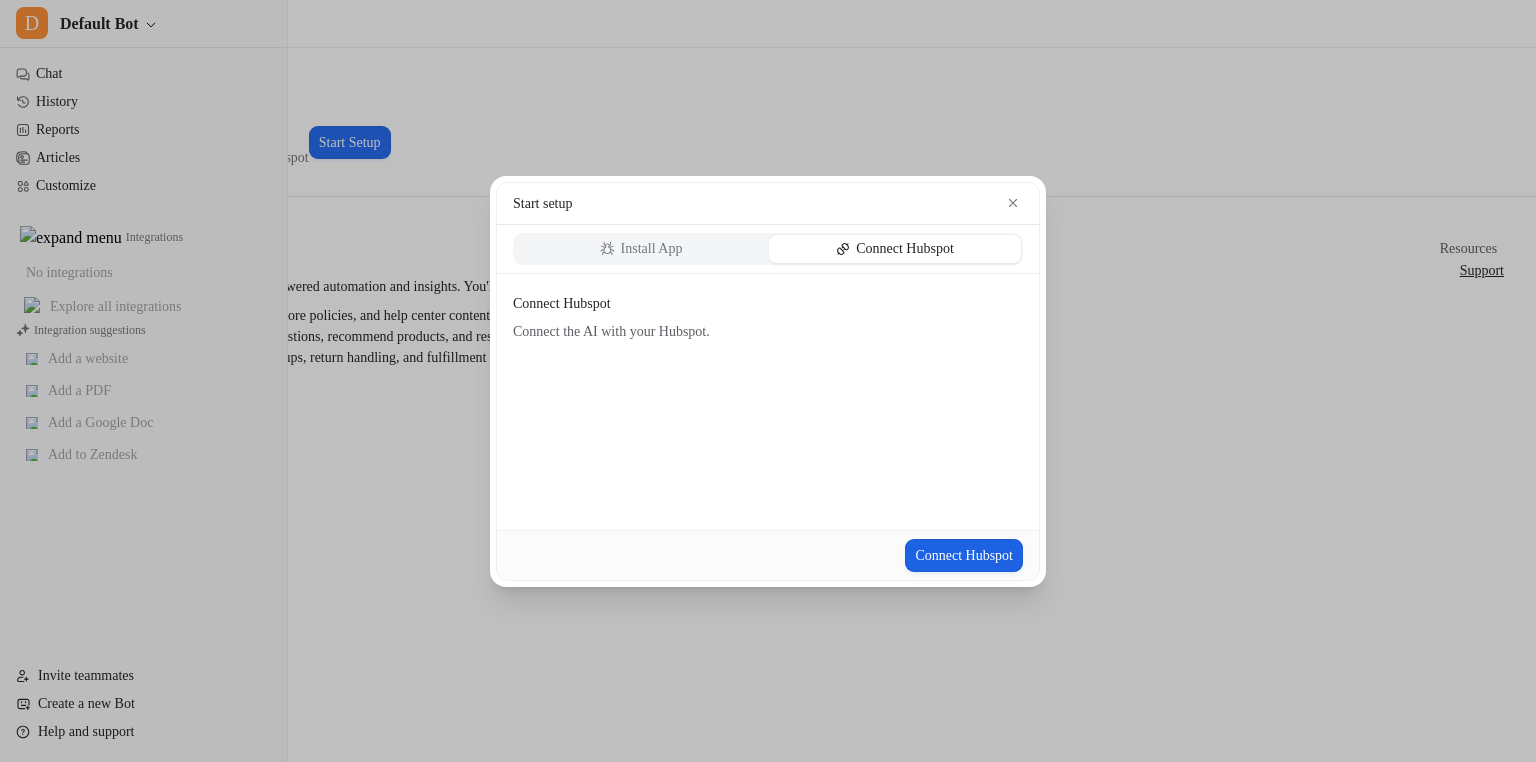 click on "Connect Hubspot" at bounding box center (964, 555) 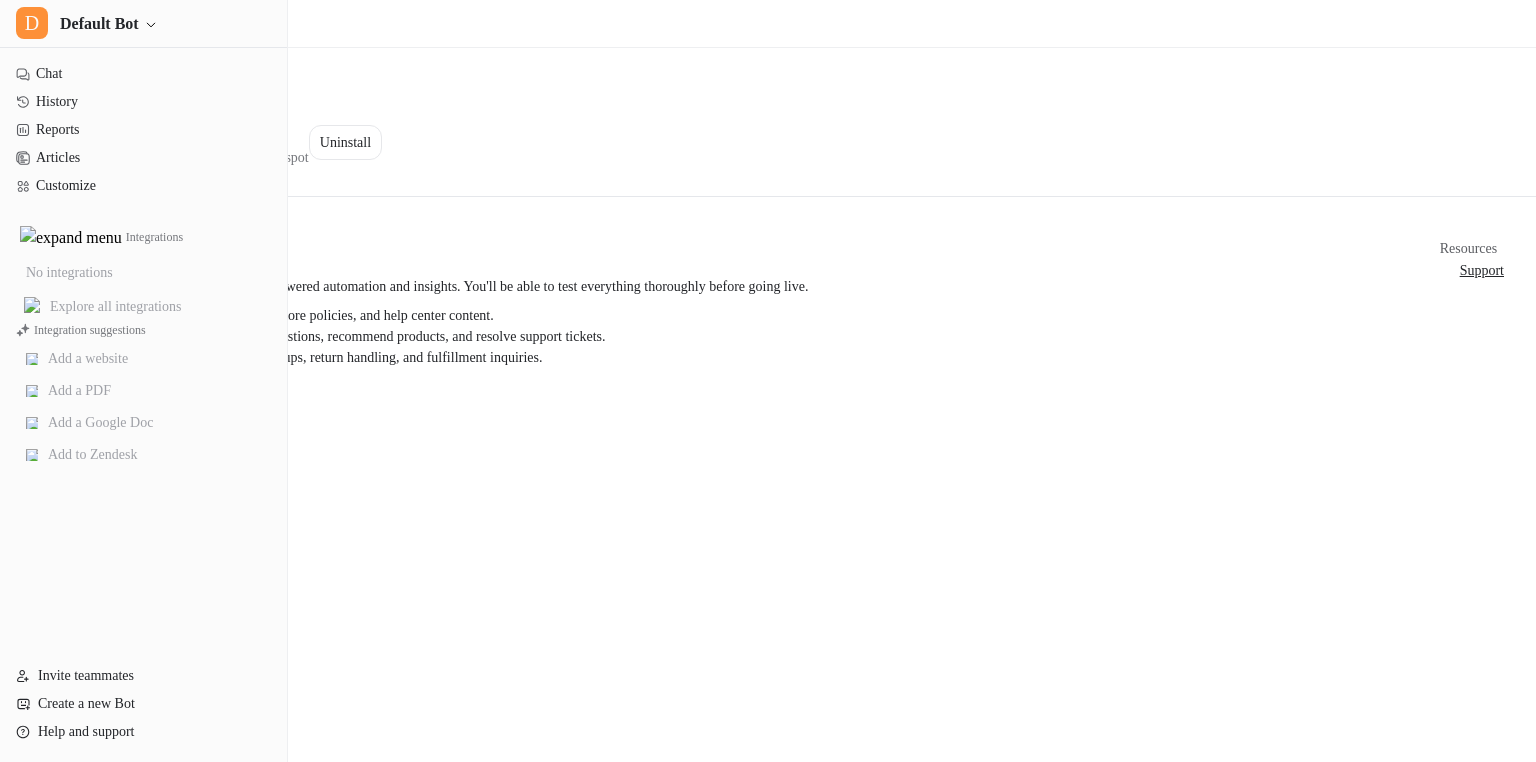 scroll, scrollTop: 0, scrollLeft: 0, axis: both 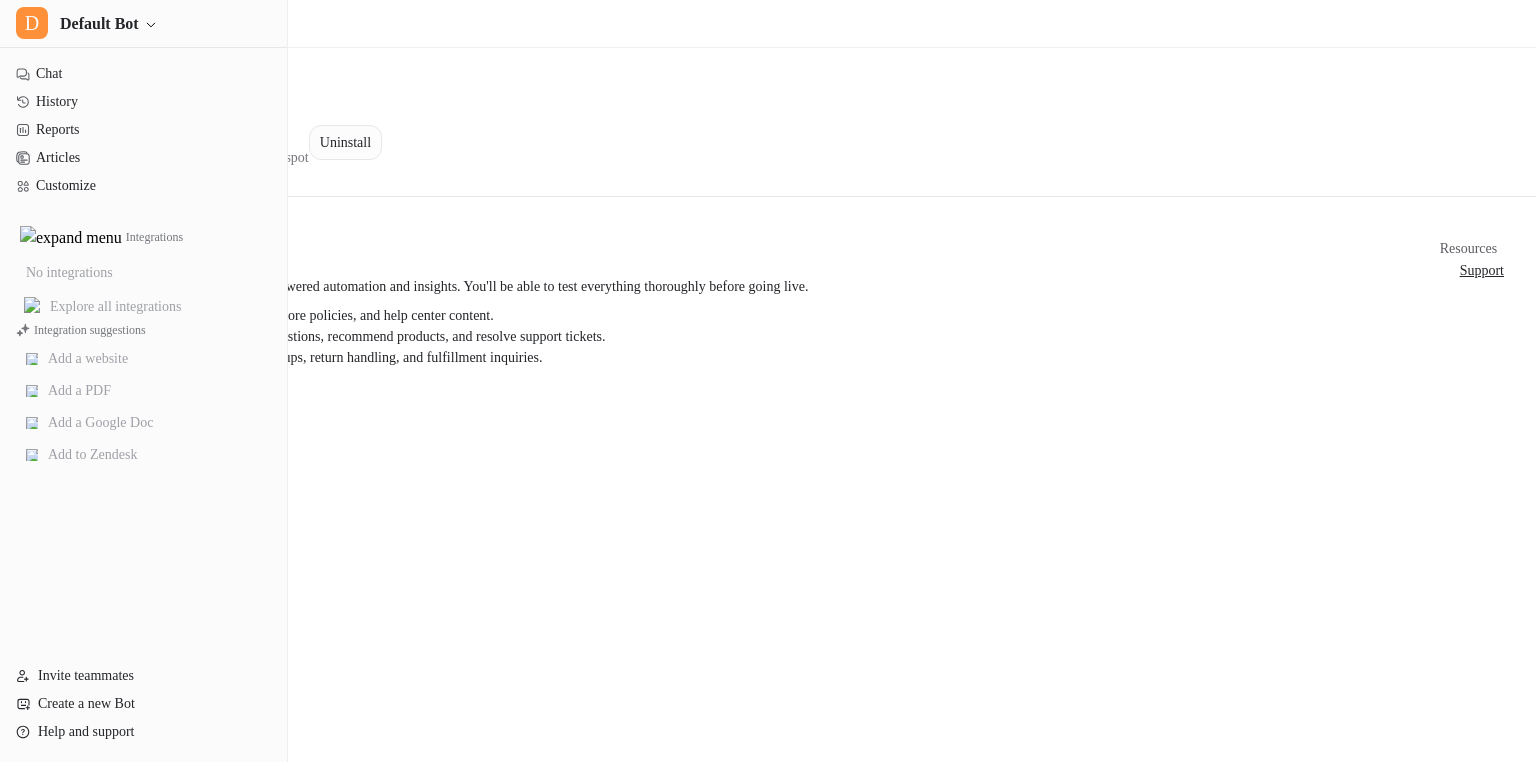 click on "Uninstall" at bounding box center [345, 142] 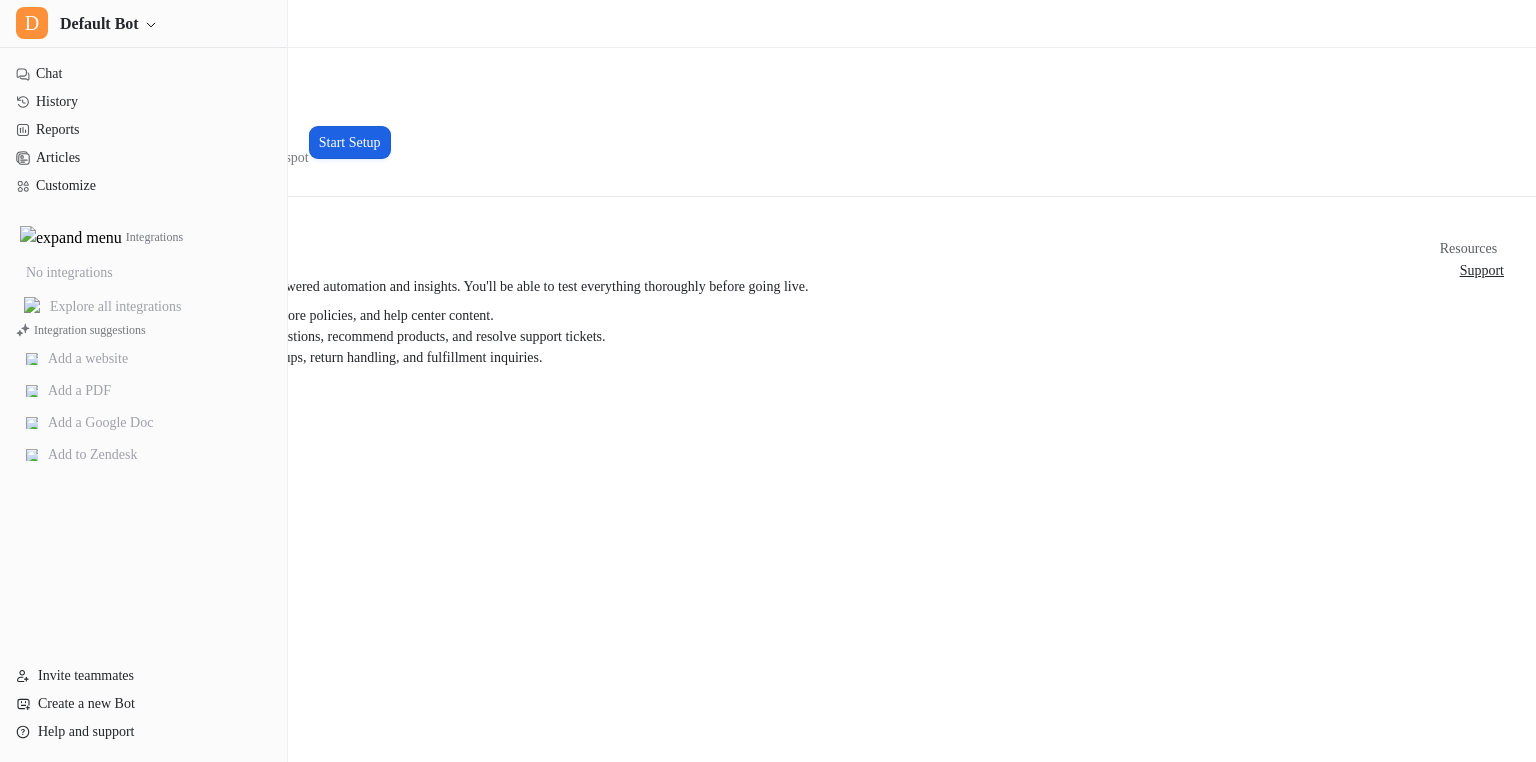 click on "Start Setup" at bounding box center (350, 142) 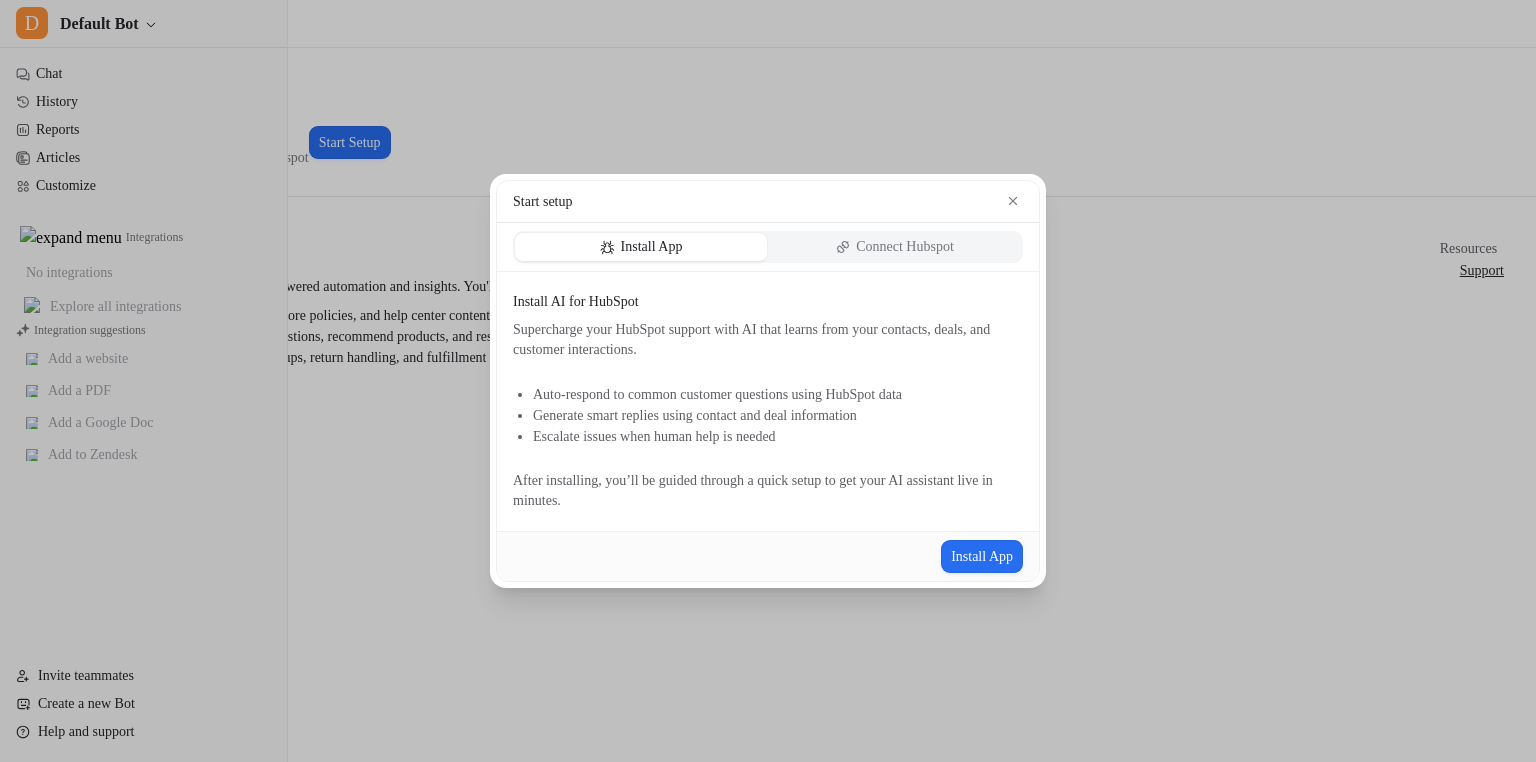 click on "Connect Hubspot" at bounding box center (905, 247) 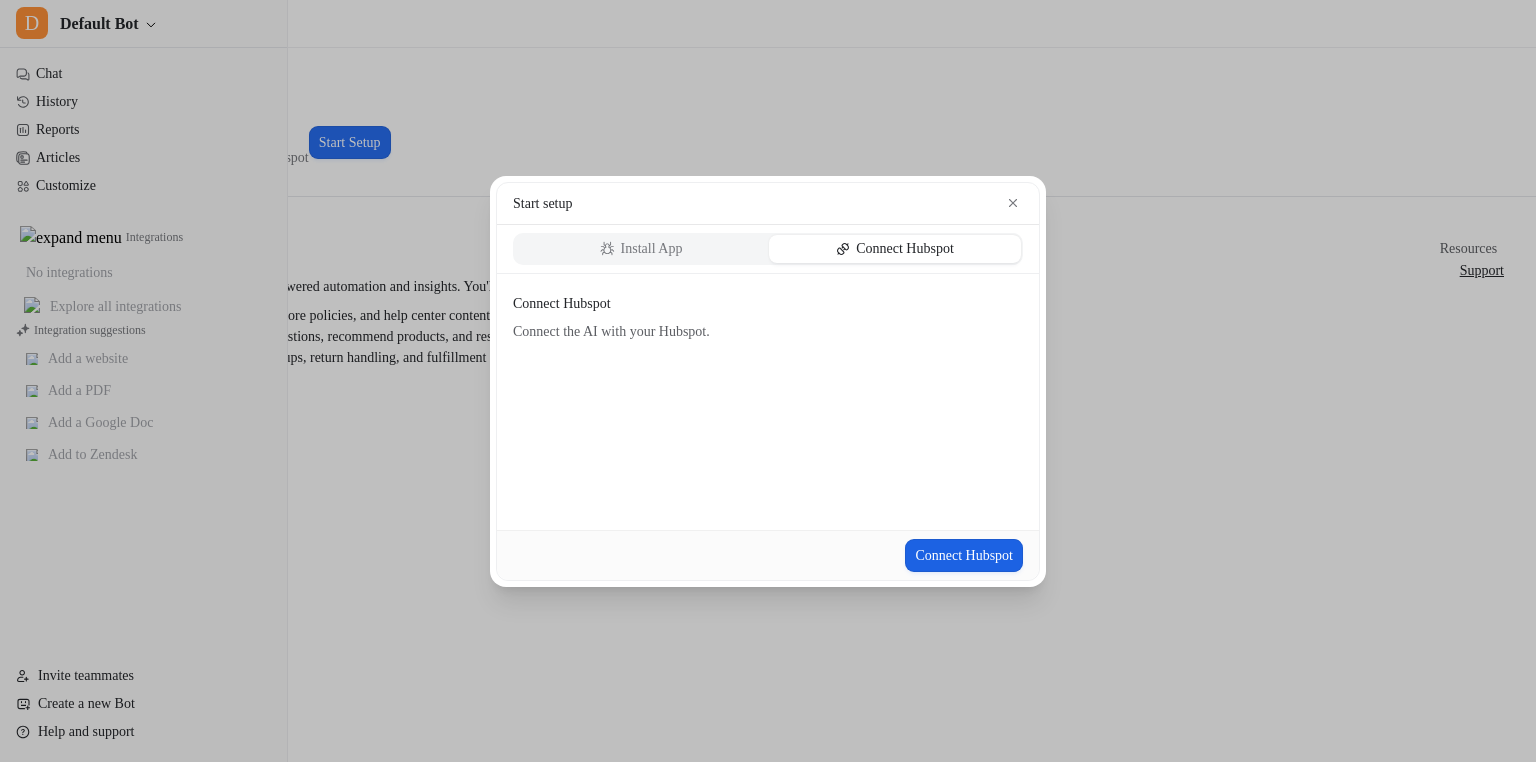 click on "Connect Hubspot" at bounding box center (964, 555) 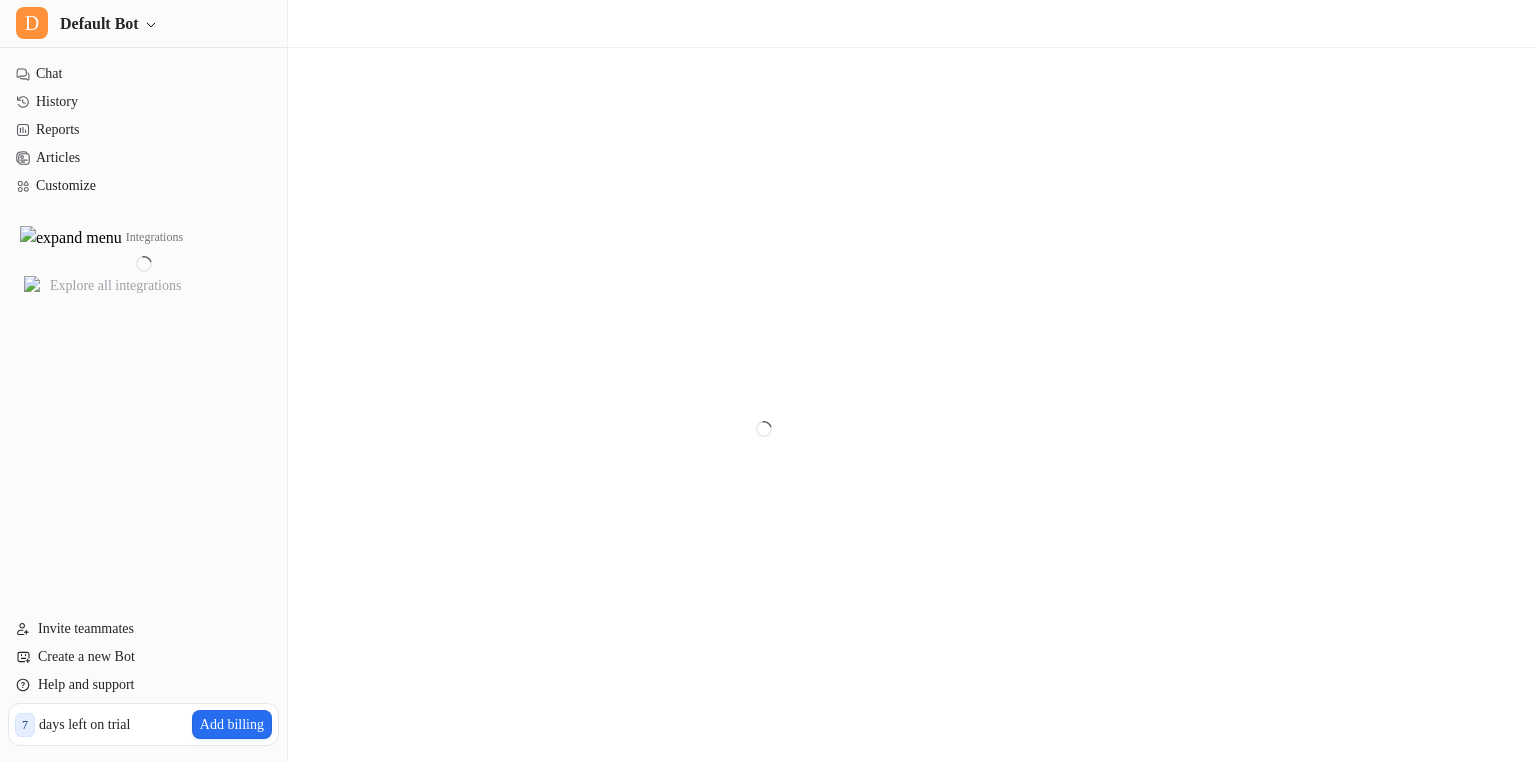 scroll, scrollTop: 0, scrollLeft: 0, axis: both 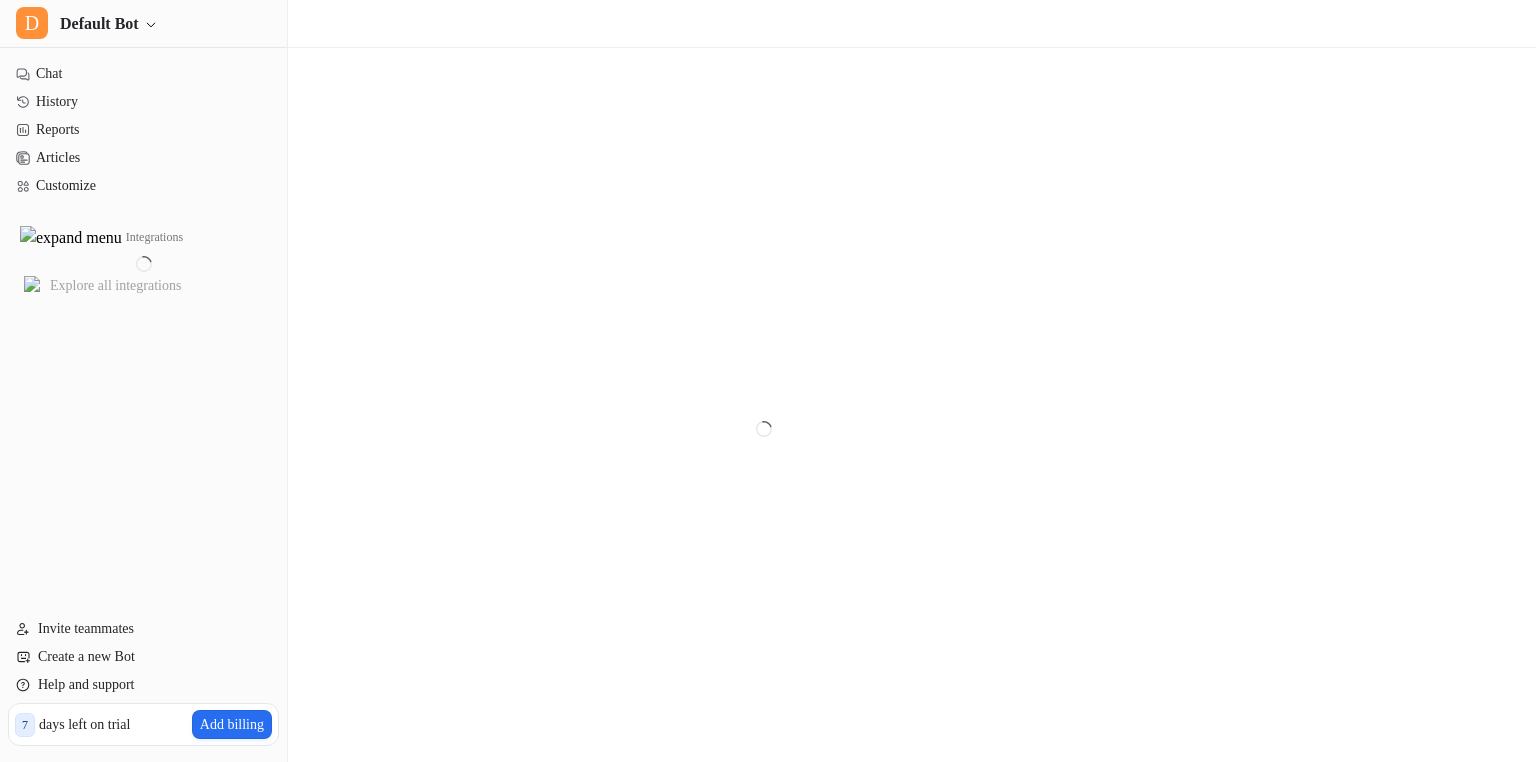 click at bounding box center [768, 429] 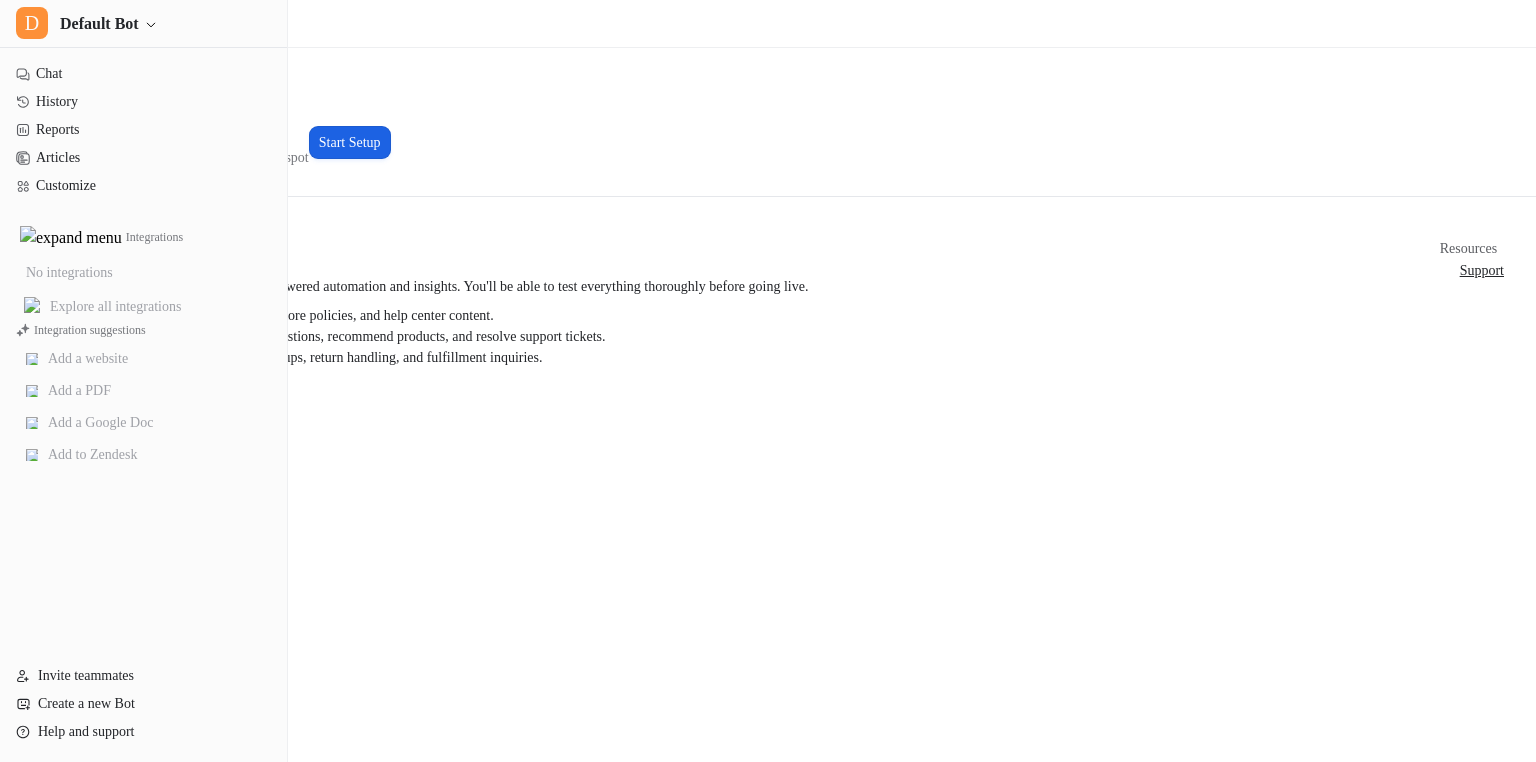 click on "Start Setup" at bounding box center (350, 142) 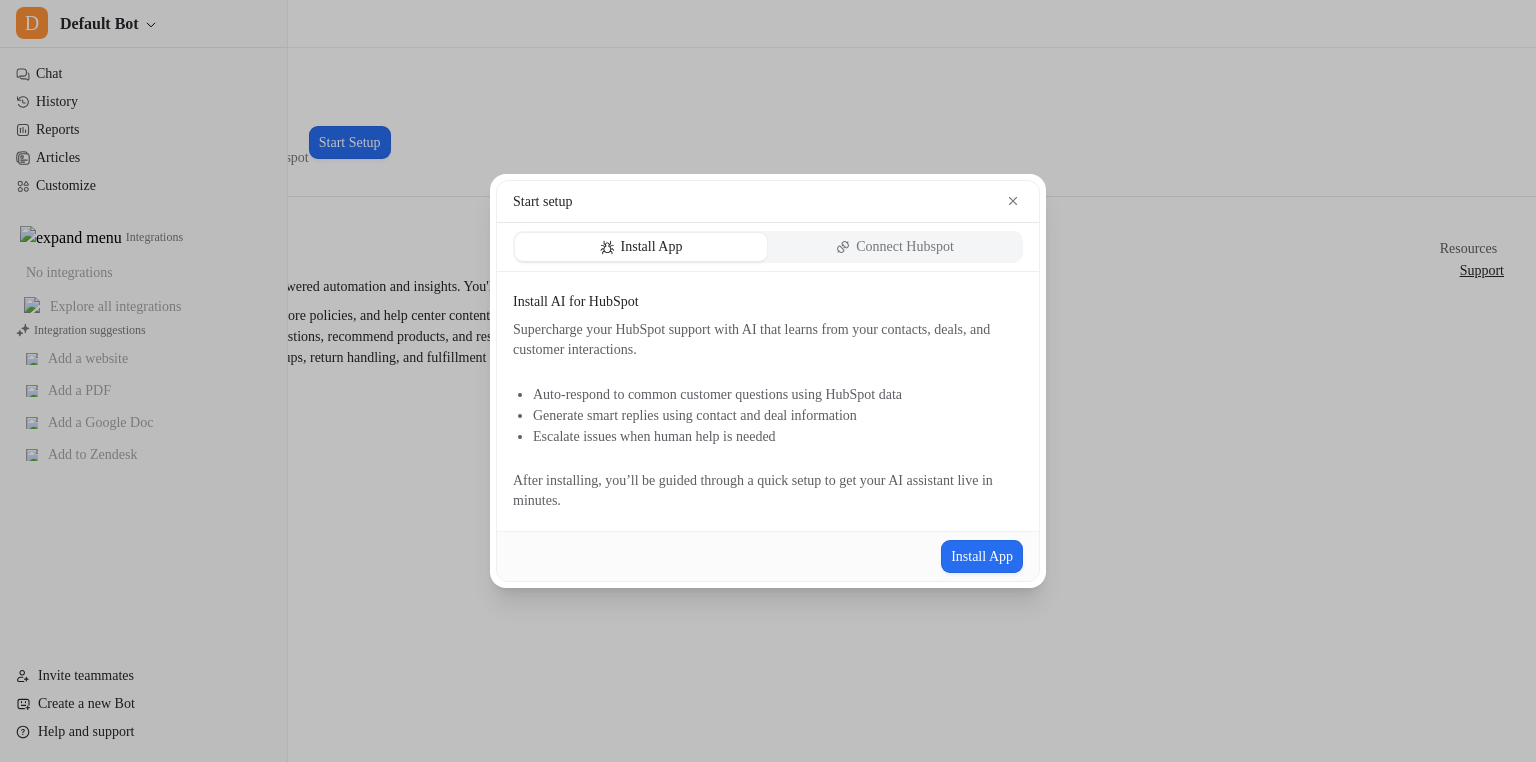click 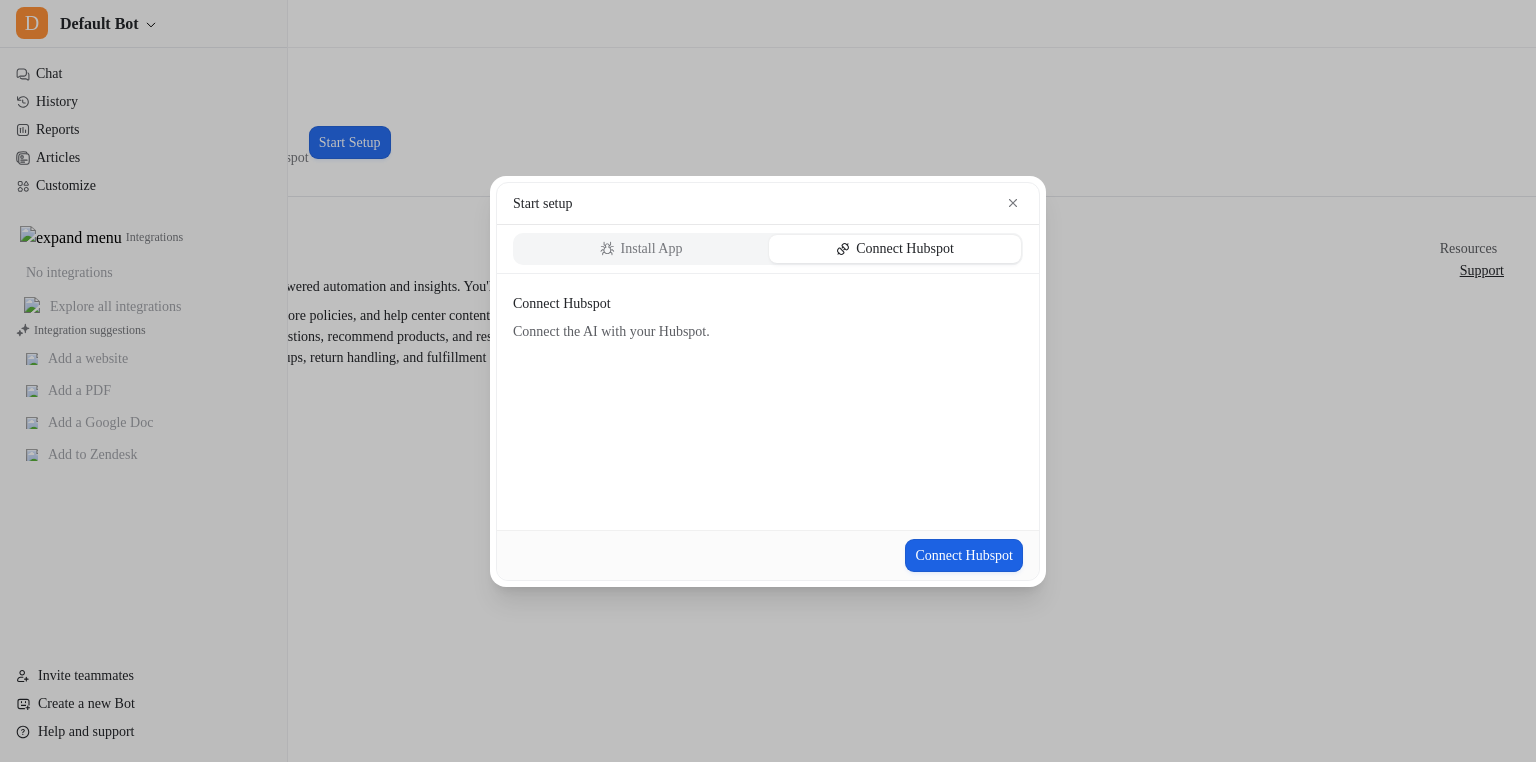 click on "Connect Hubspot" at bounding box center (964, 555) 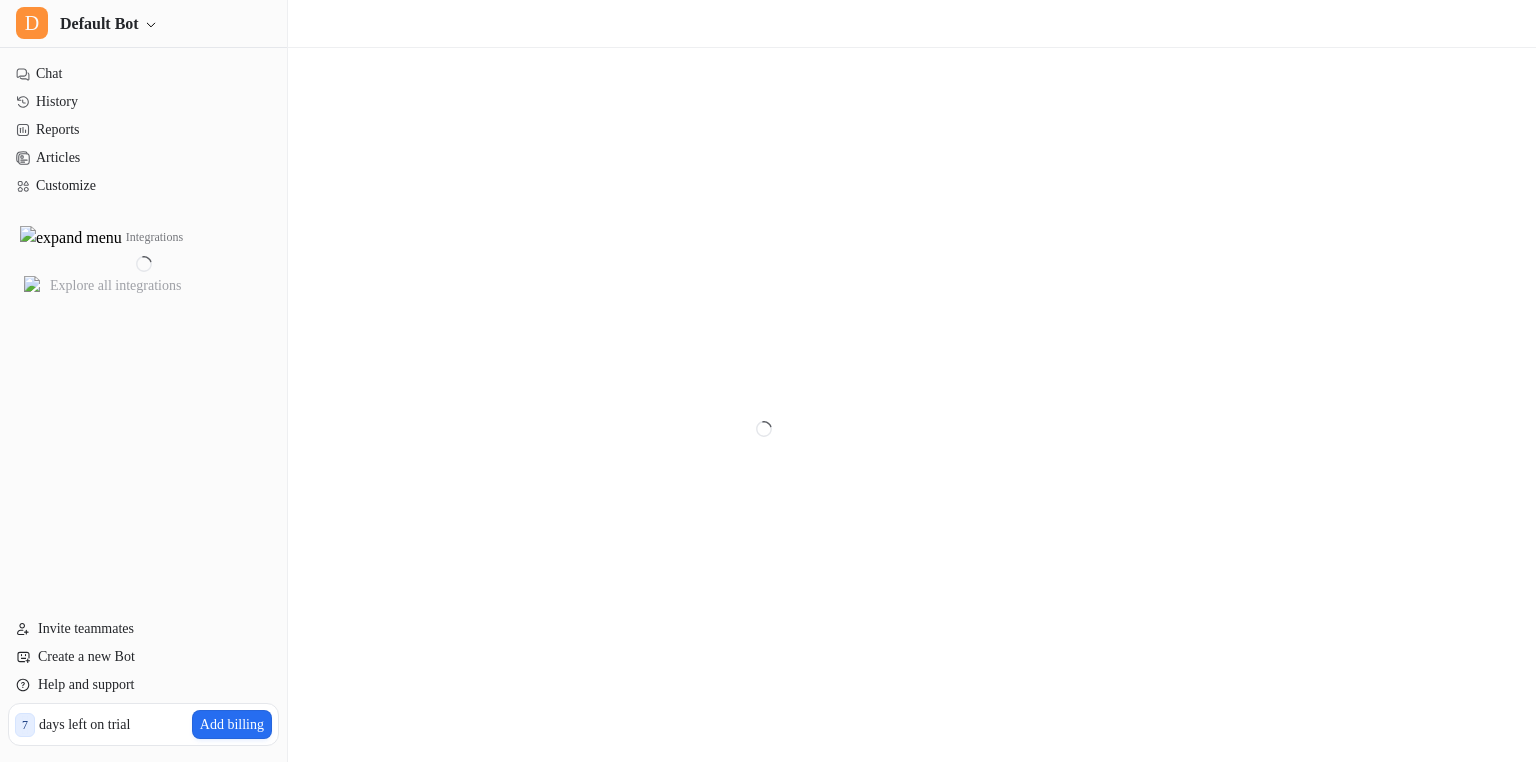 scroll, scrollTop: 0, scrollLeft: 0, axis: both 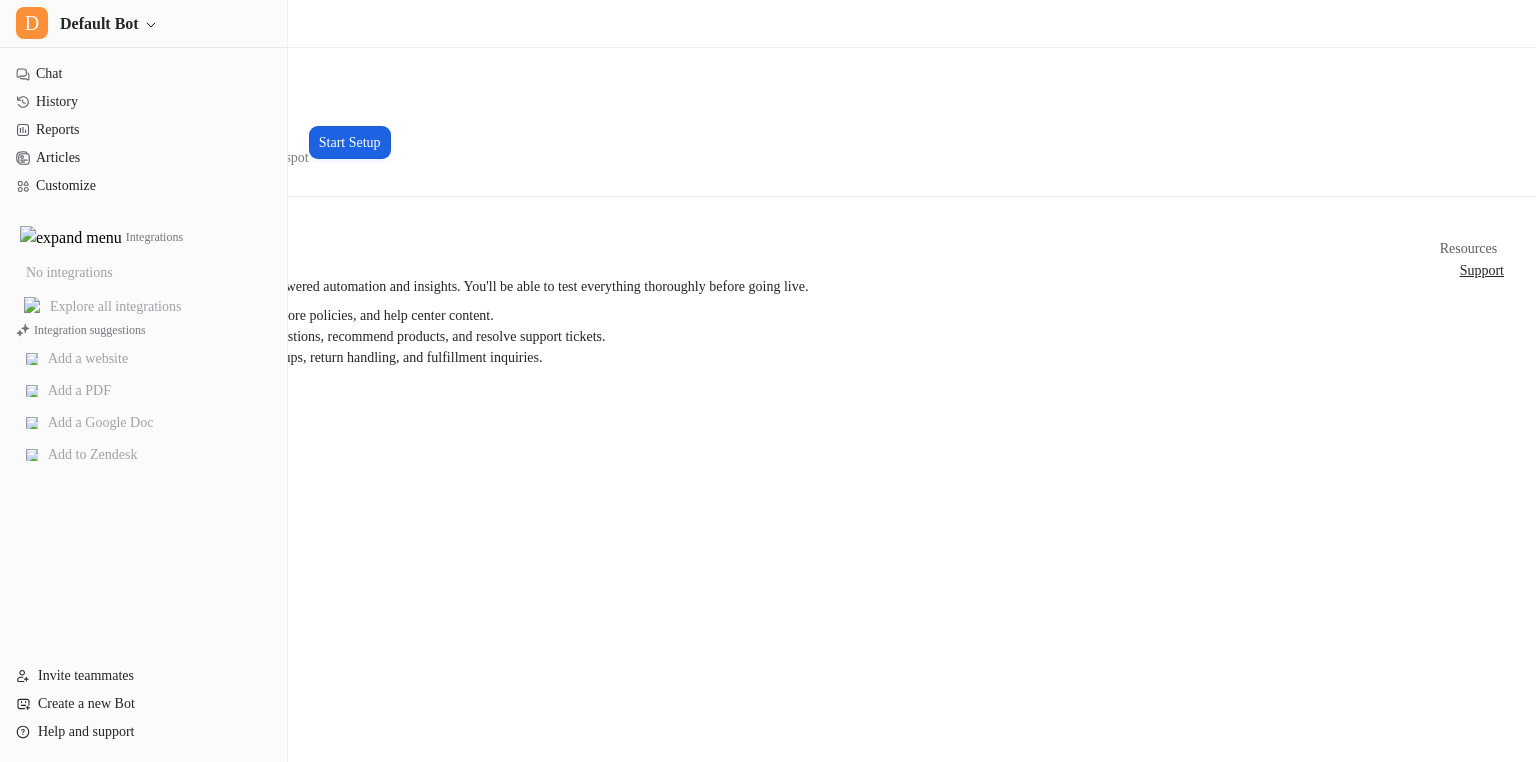 click on "Start Setup" at bounding box center [350, 142] 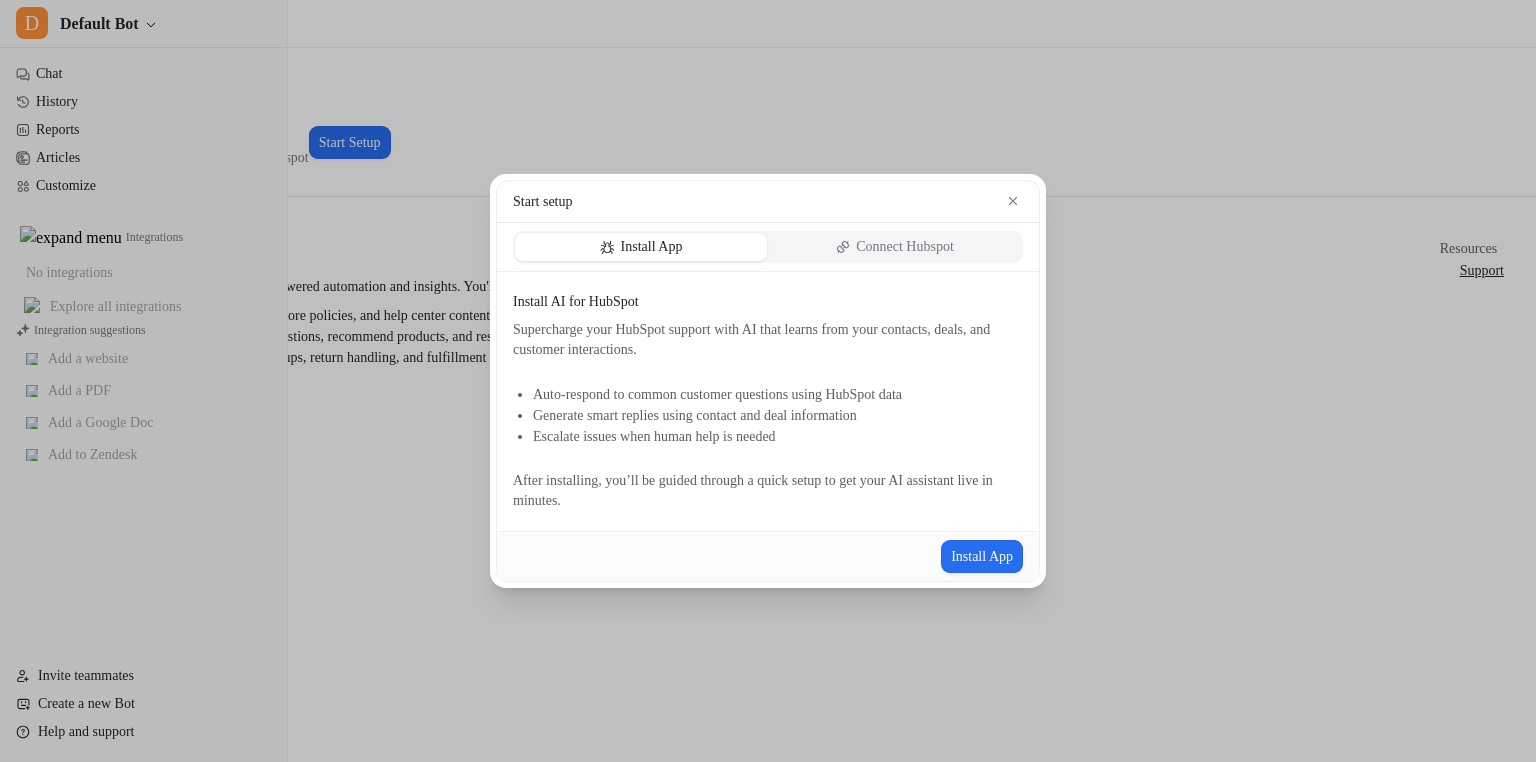 click on "Install App Connect Hubspot" at bounding box center (768, 247) 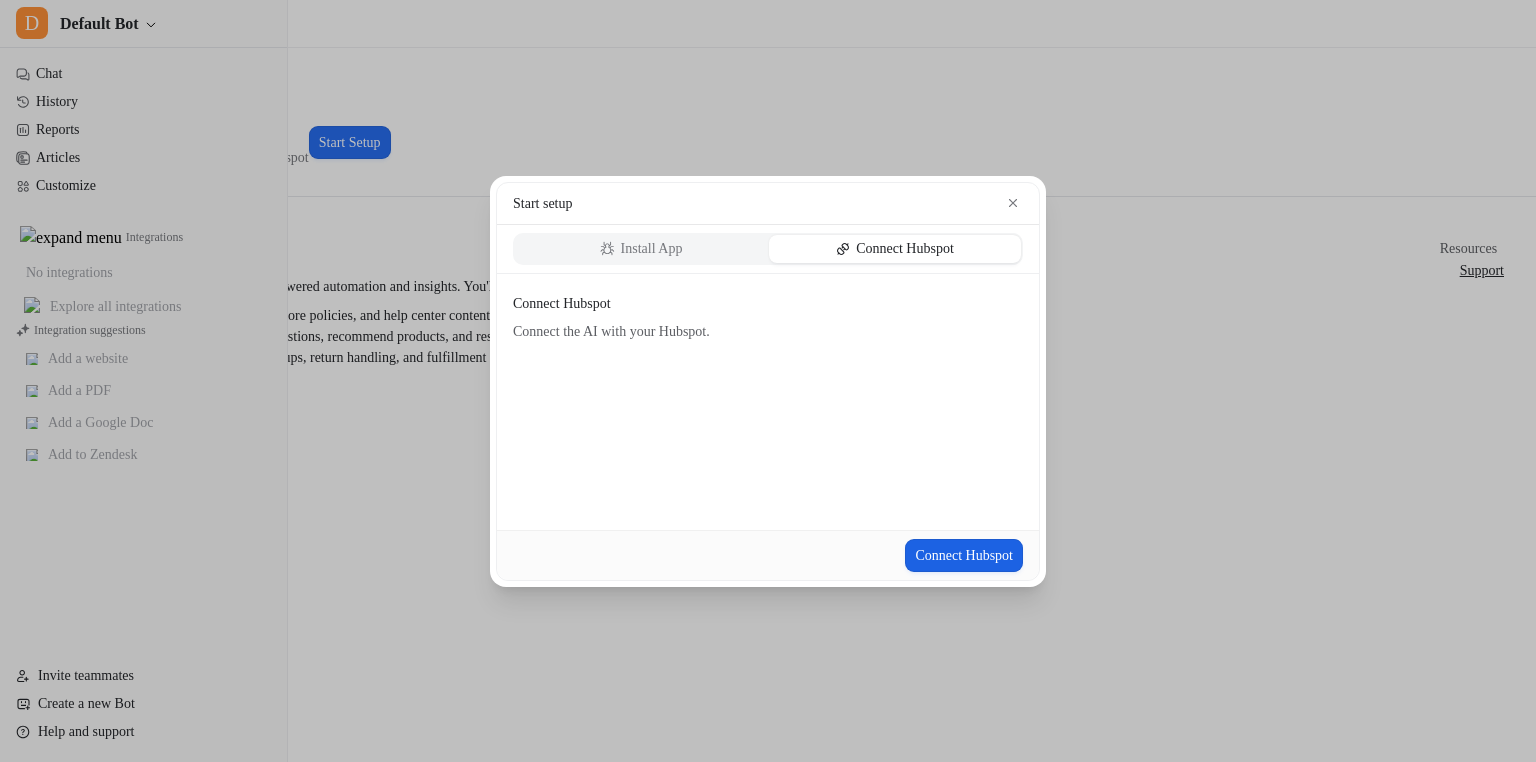 click on "Connect Hubspot" at bounding box center (964, 555) 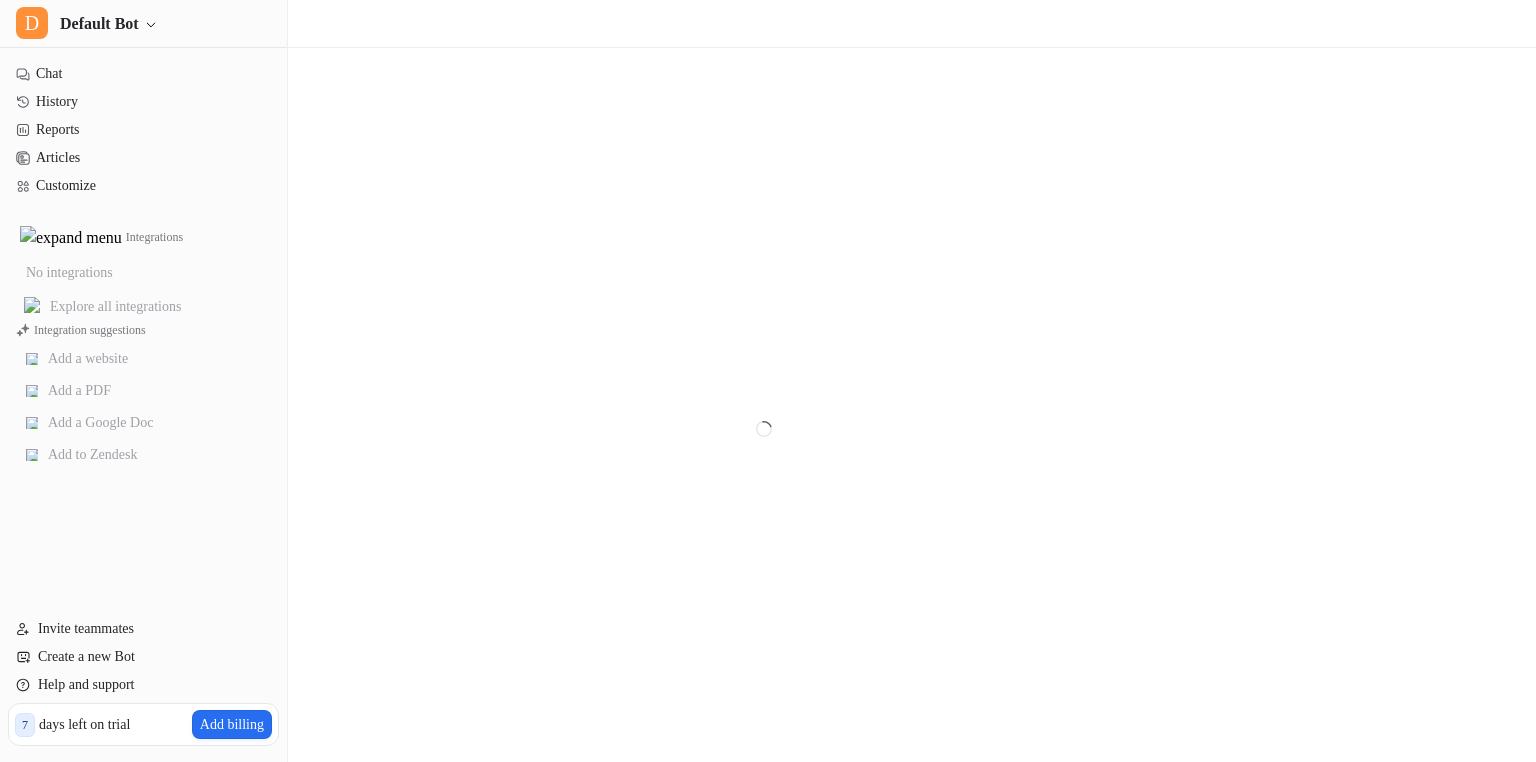 scroll, scrollTop: 0, scrollLeft: 0, axis: both 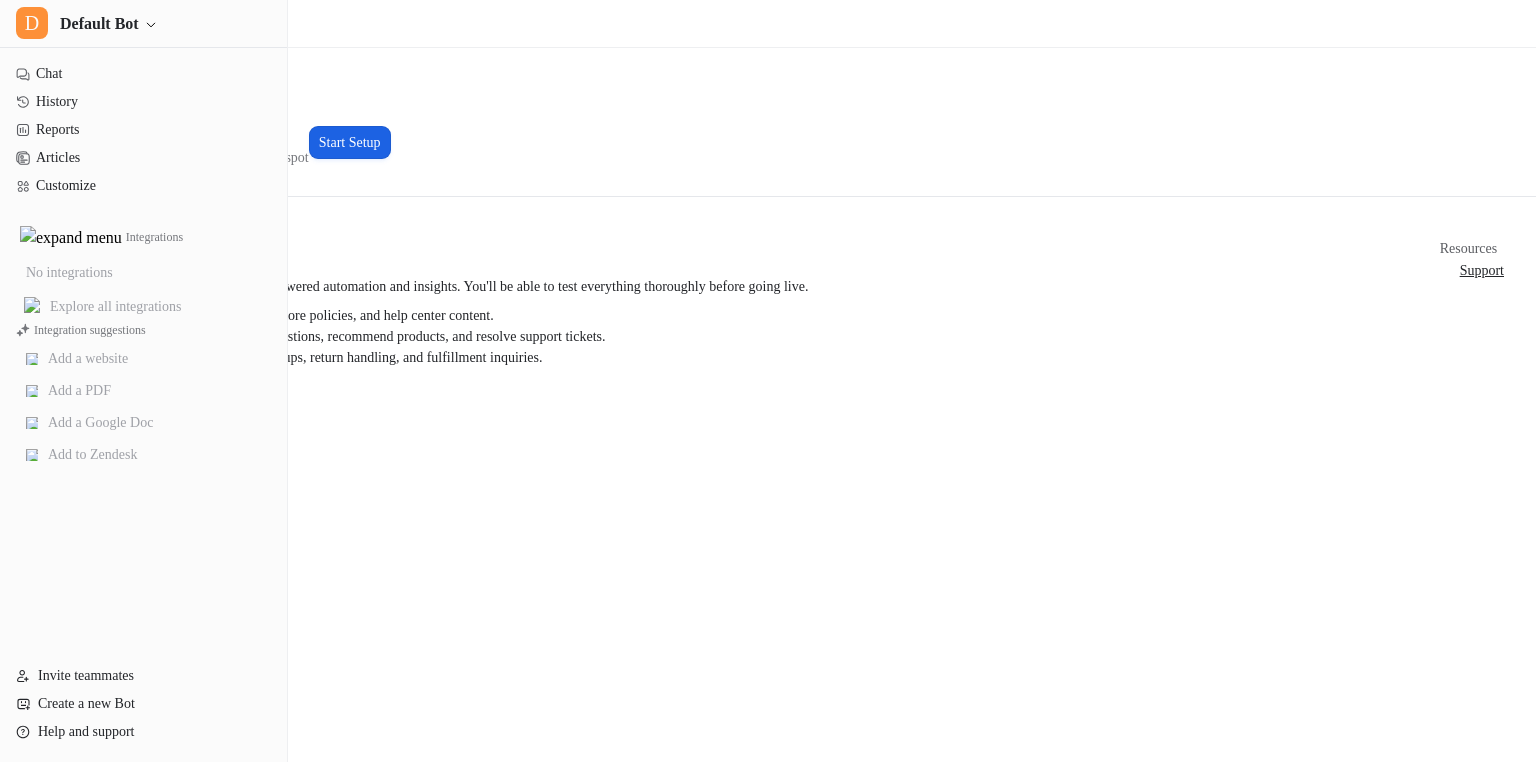 click on "Start Setup" at bounding box center [350, 142] 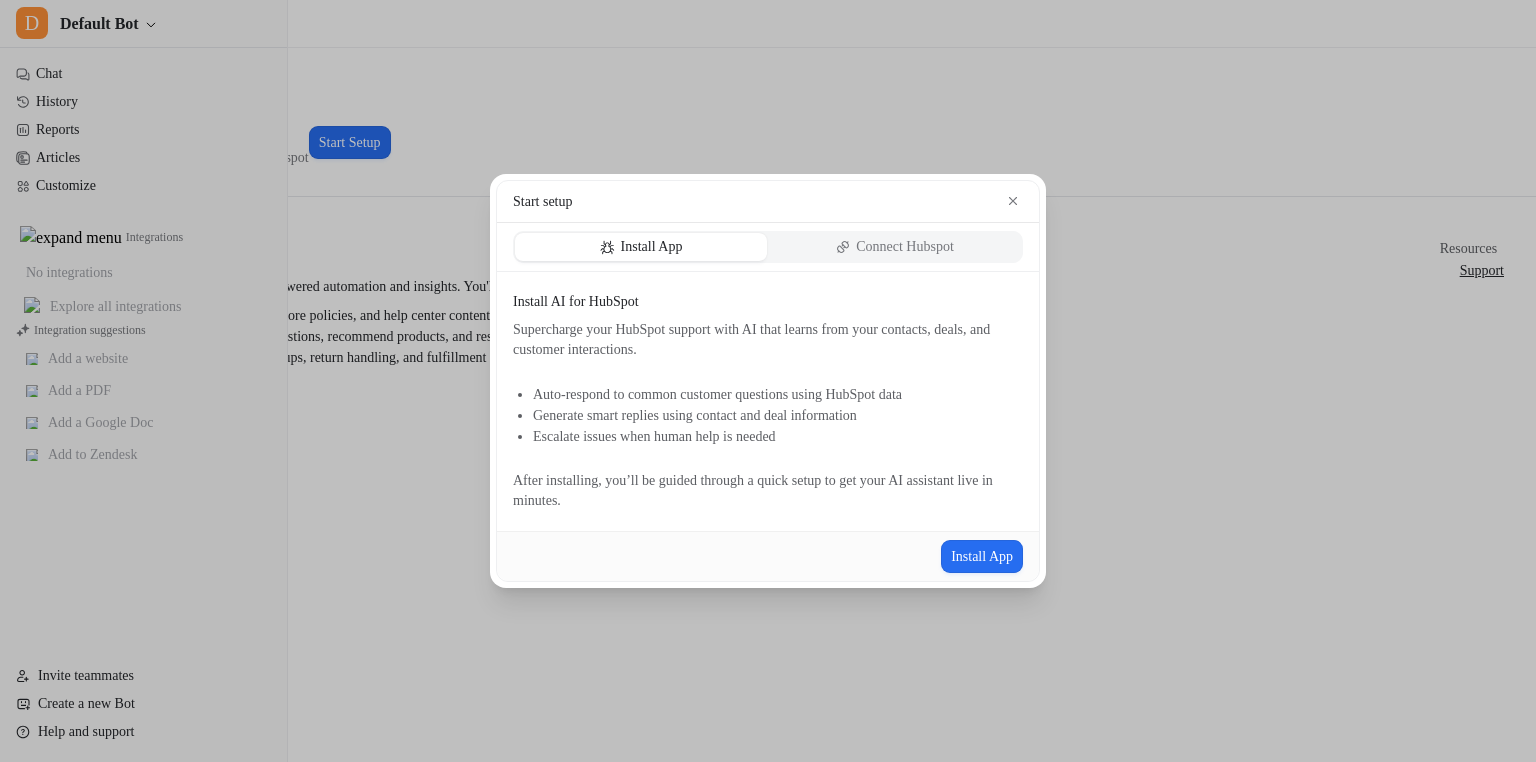 click on "Connect Hubspot" at bounding box center [905, 247] 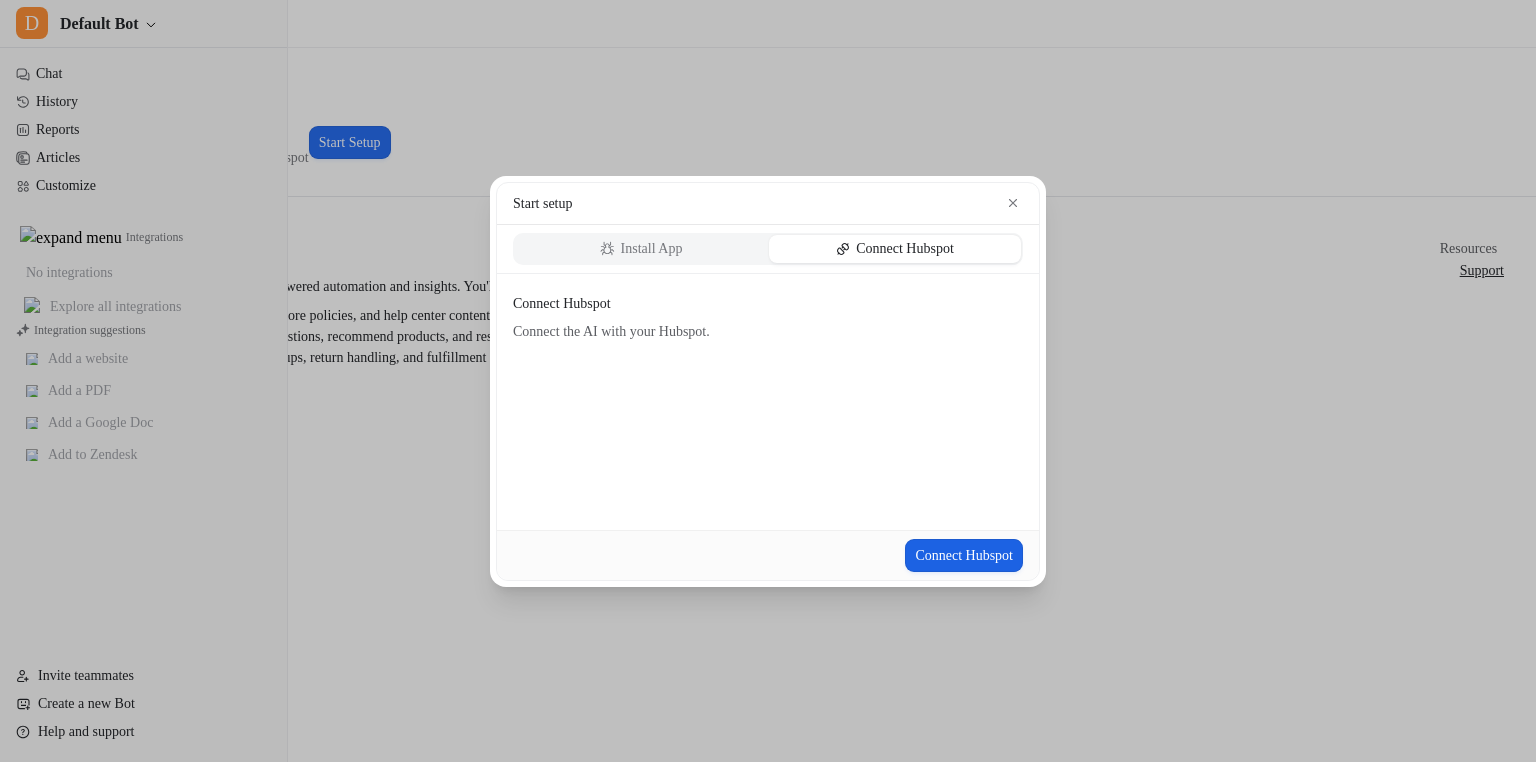 click on "Connect Hubspot" at bounding box center [964, 555] 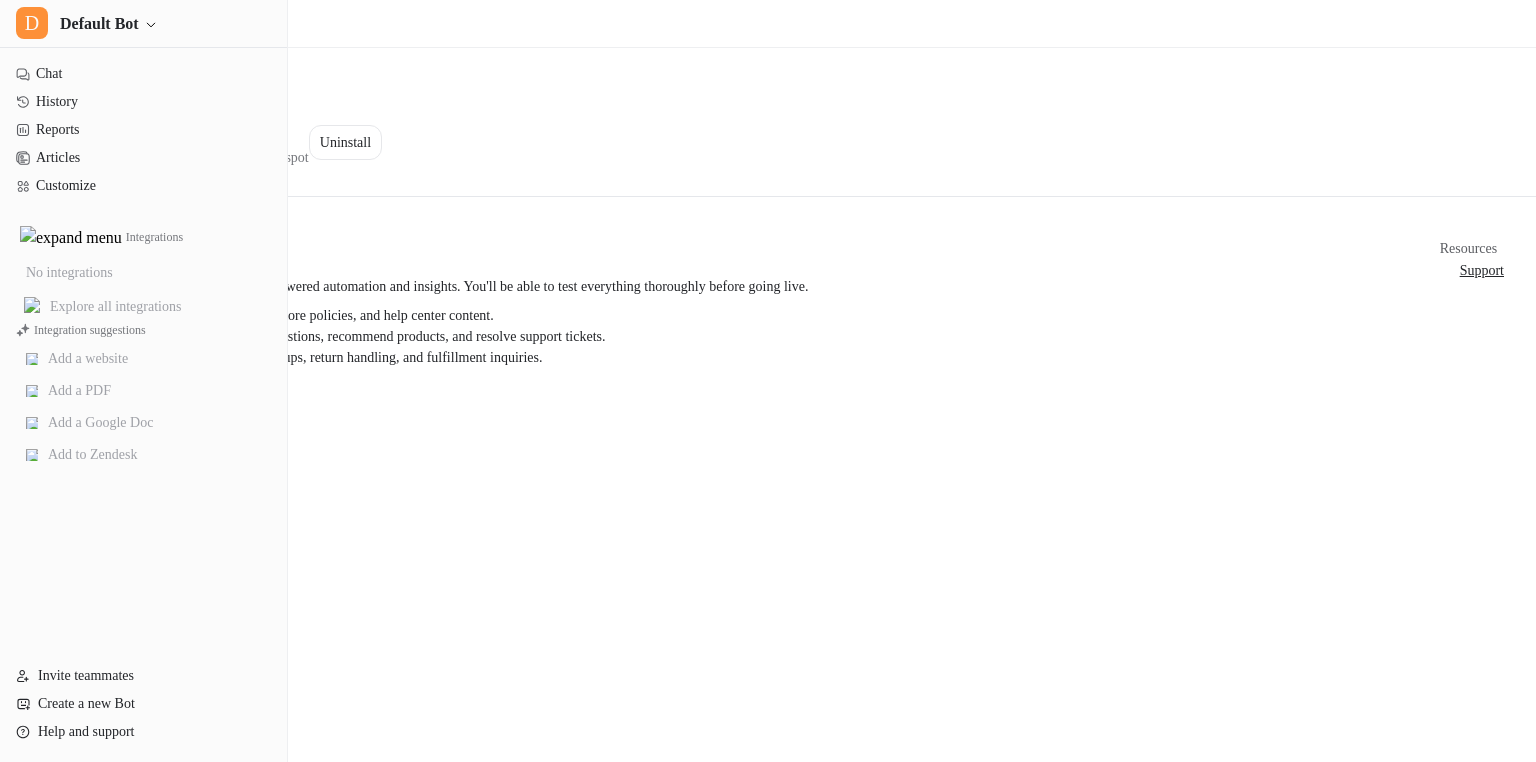 scroll, scrollTop: 0, scrollLeft: 0, axis: both 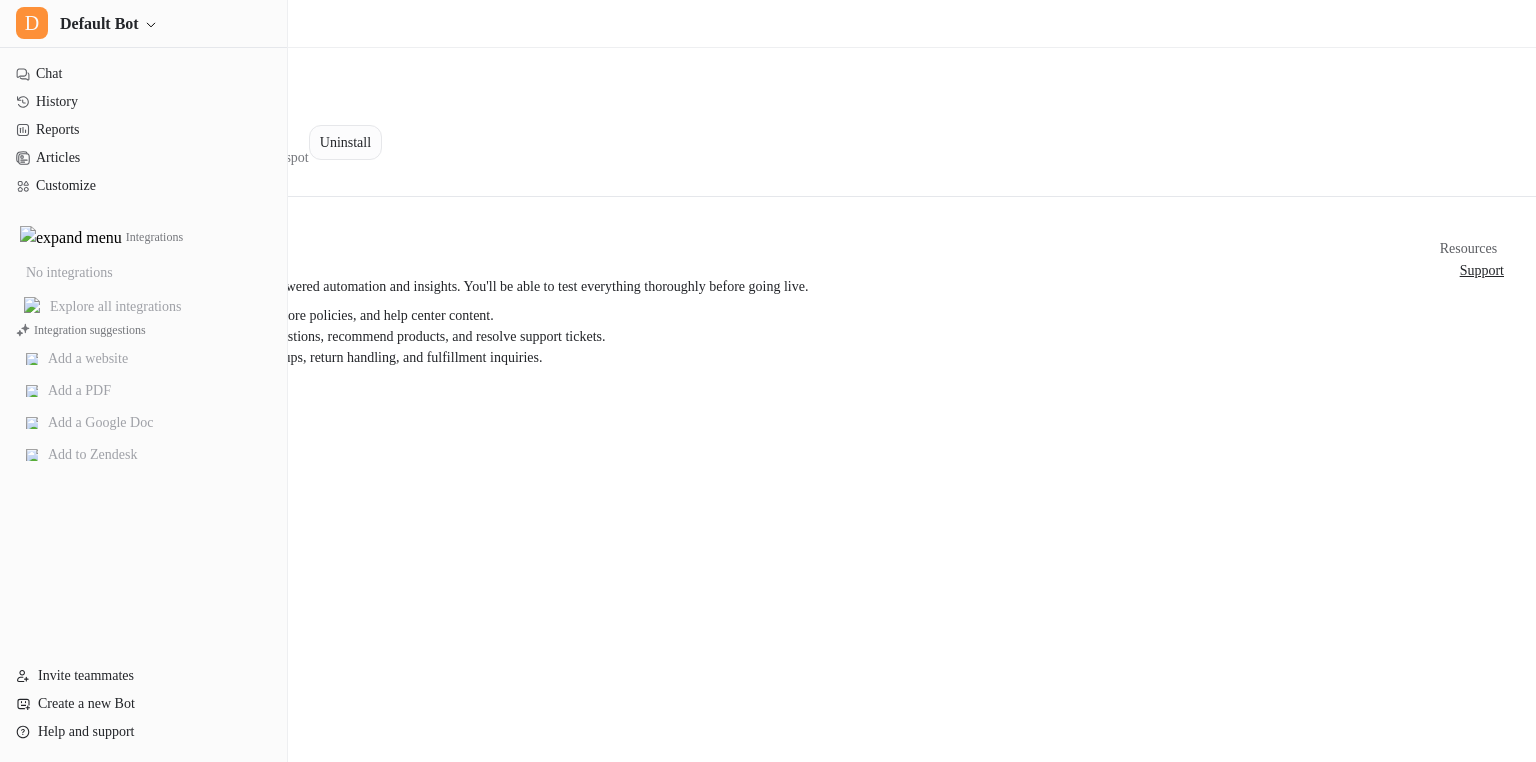click on "Uninstall" at bounding box center (345, 142) 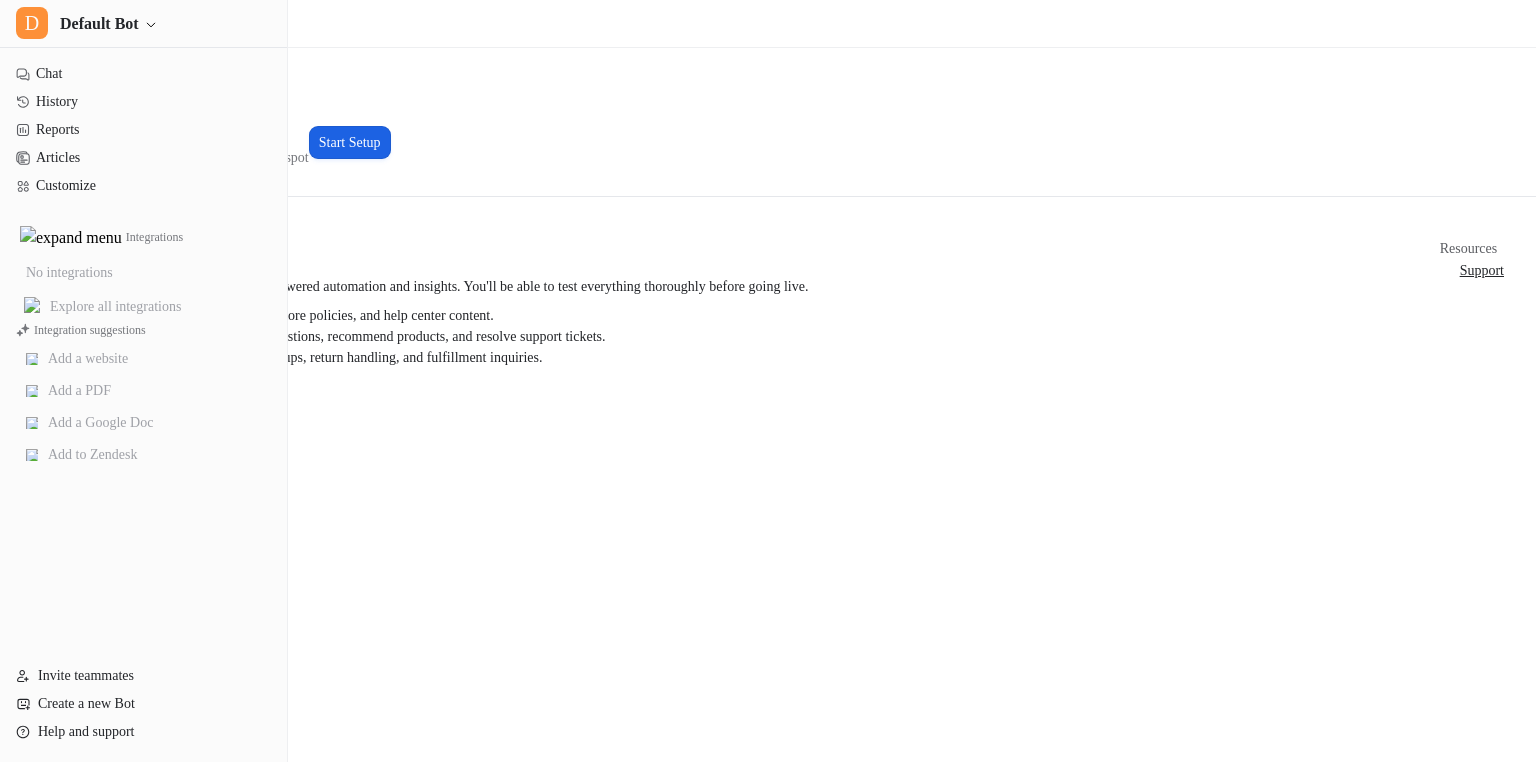 click on "Start Setup" at bounding box center (350, 142) 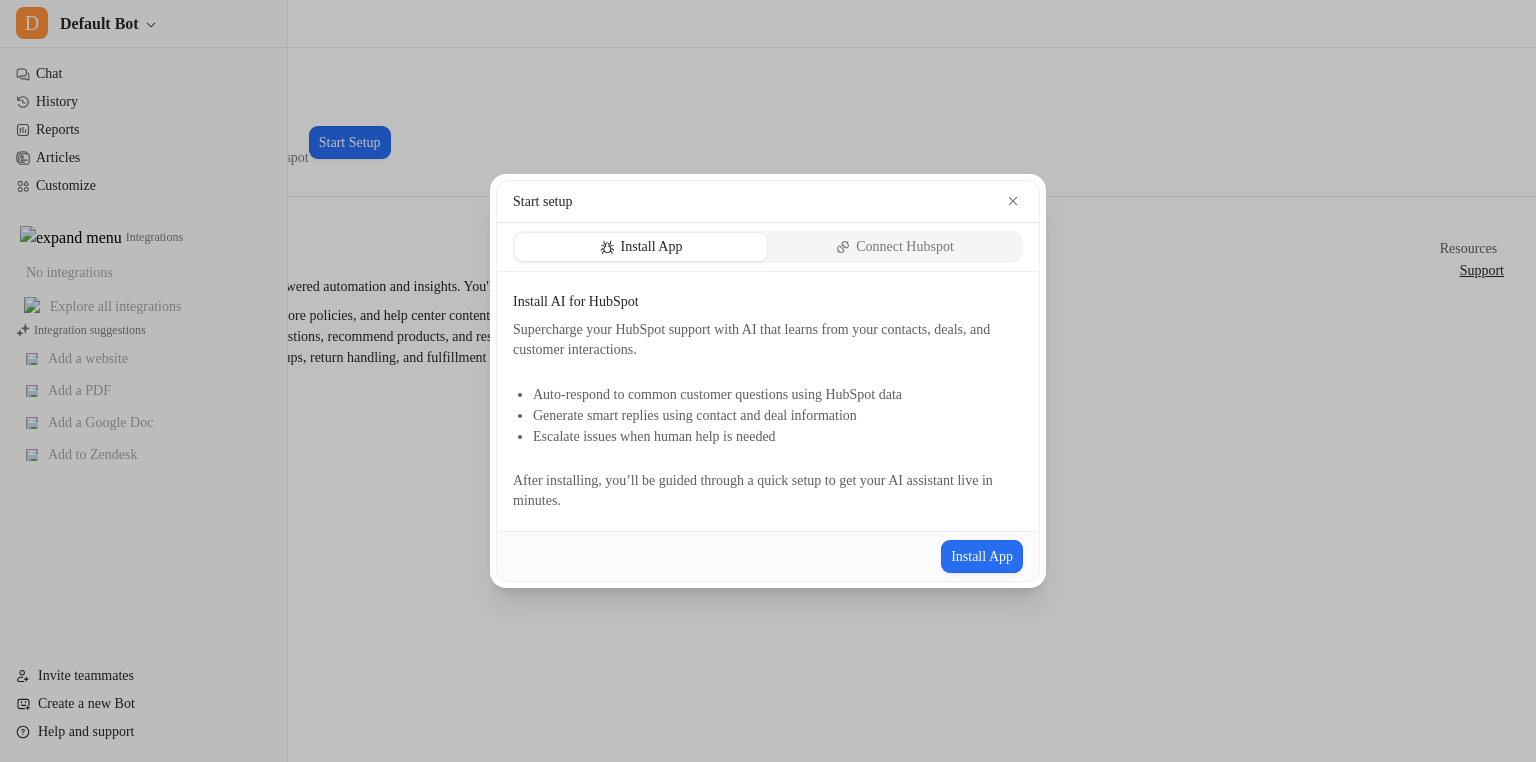 click on "Connect Hubspot" at bounding box center (905, 247) 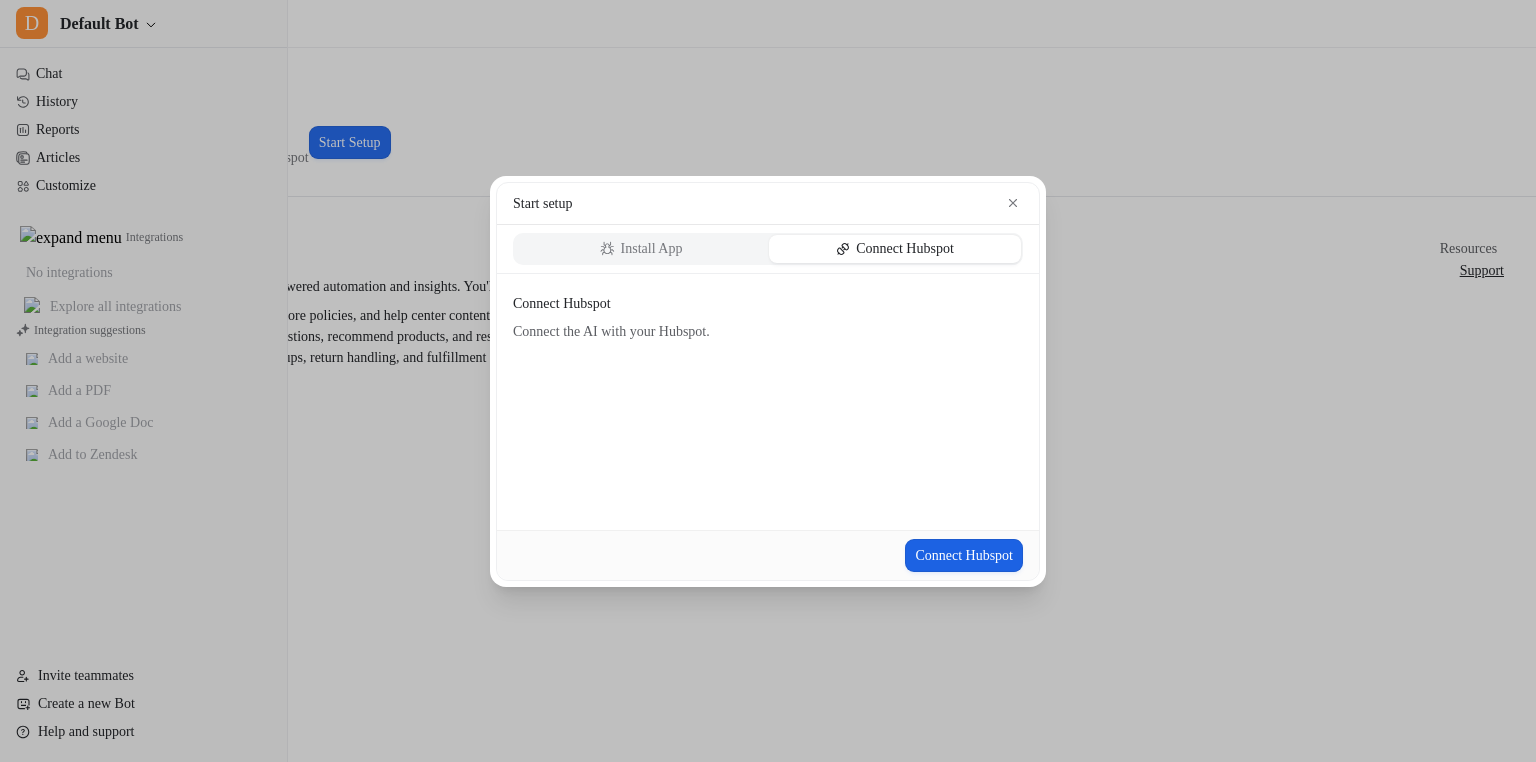 click on "Connect Hubspot" at bounding box center (964, 555) 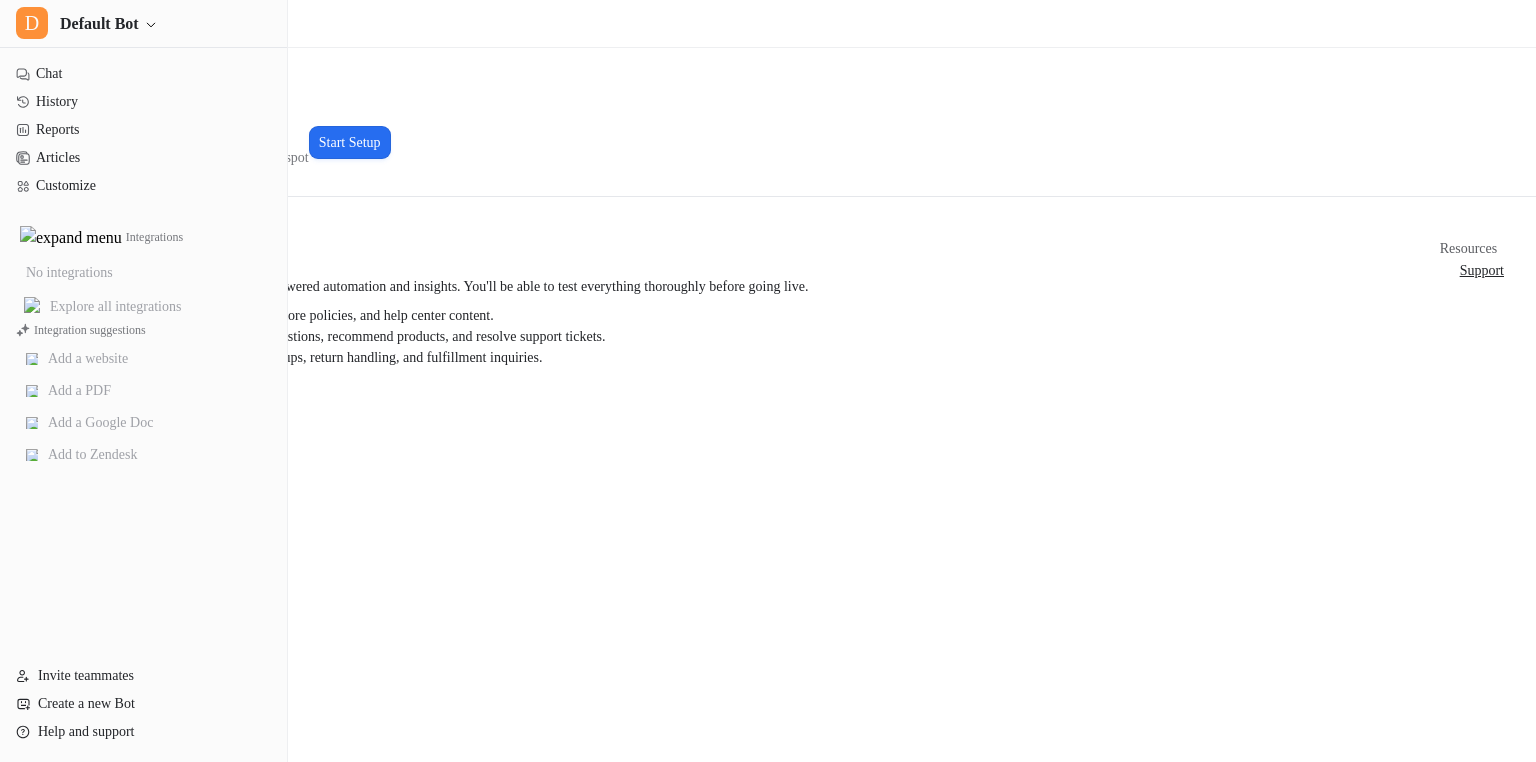 scroll, scrollTop: 0, scrollLeft: 0, axis: both 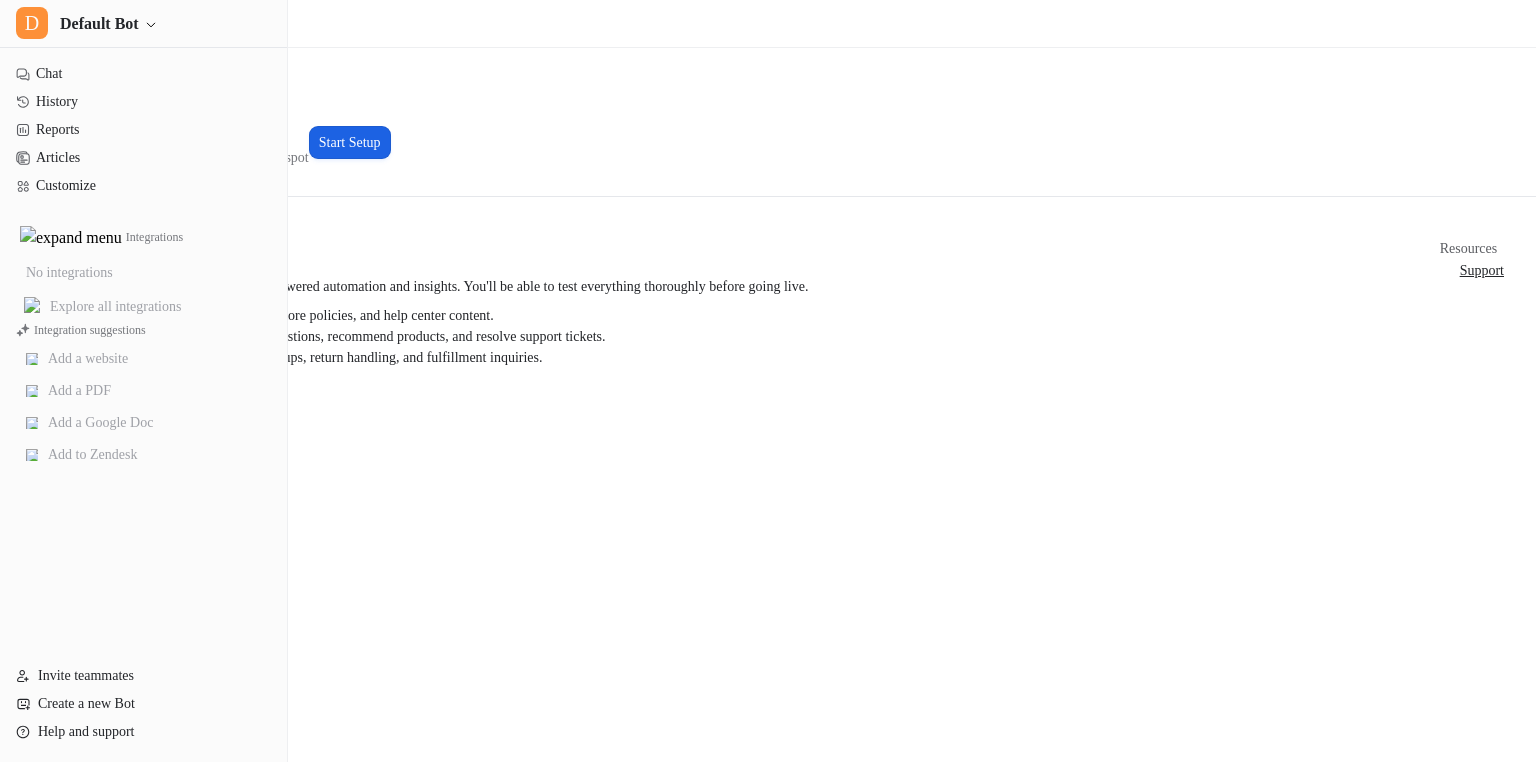 click on "Start Setup" at bounding box center [350, 142] 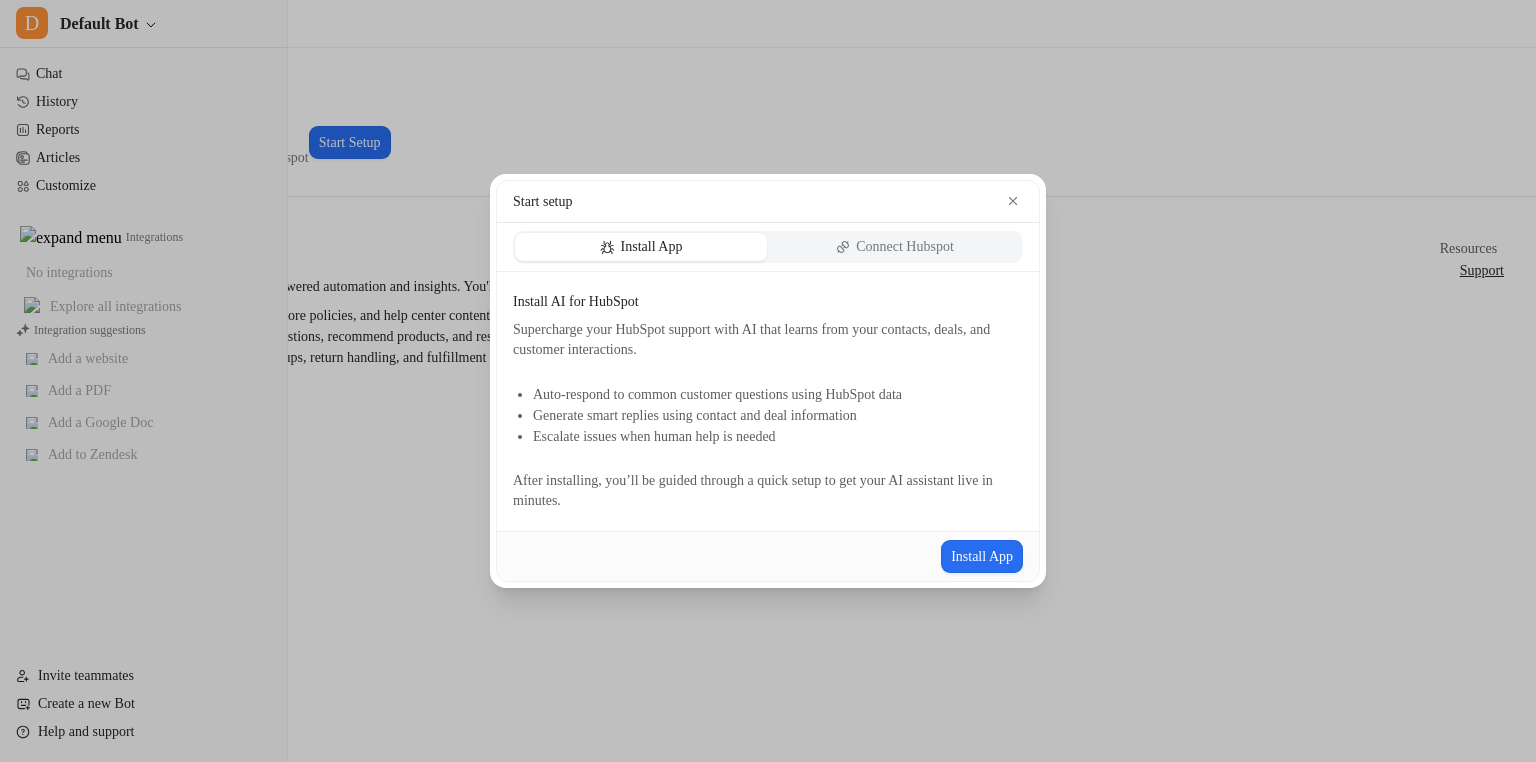 click 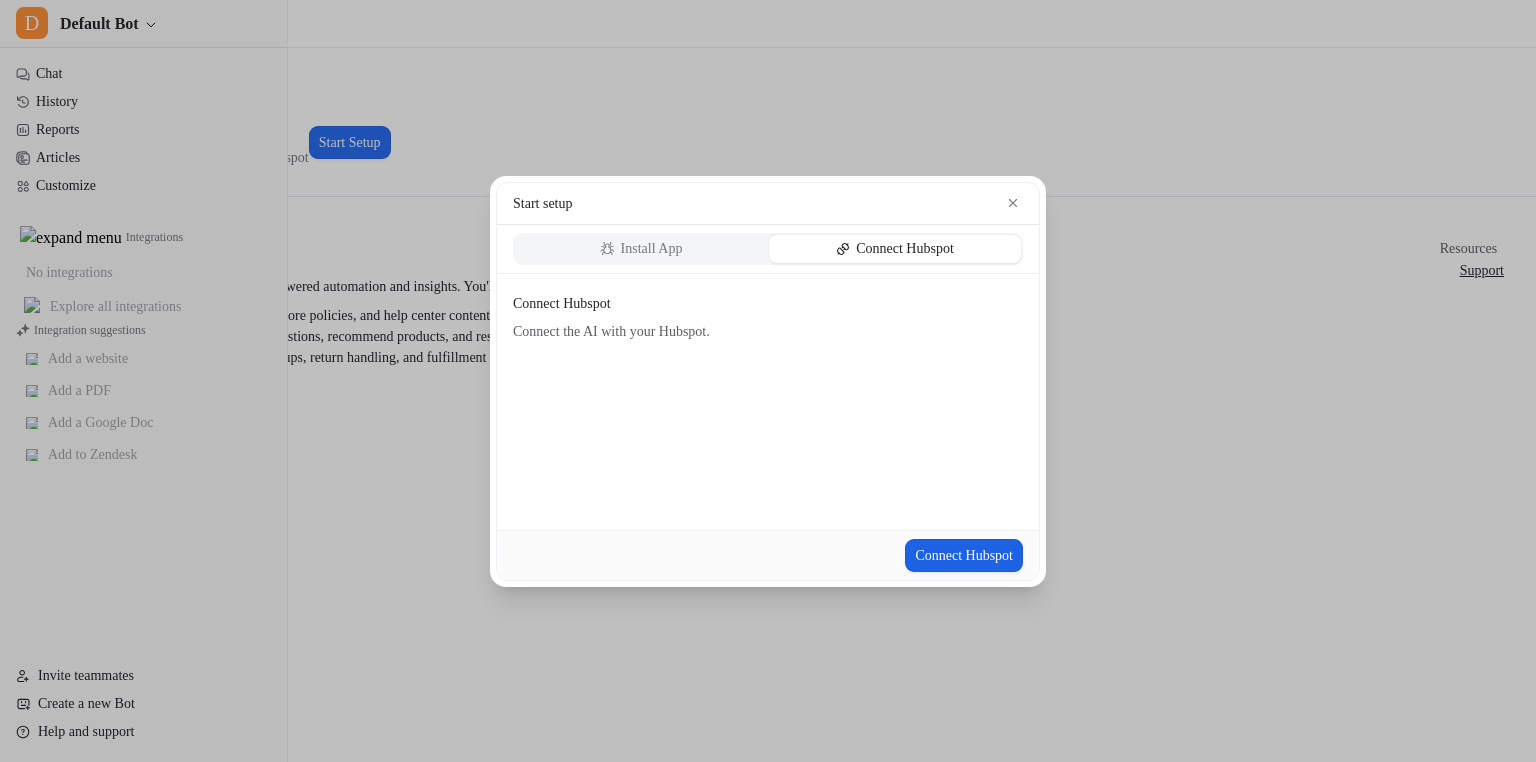 click on "Connect Hubspot" at bounding box center (964, 555) 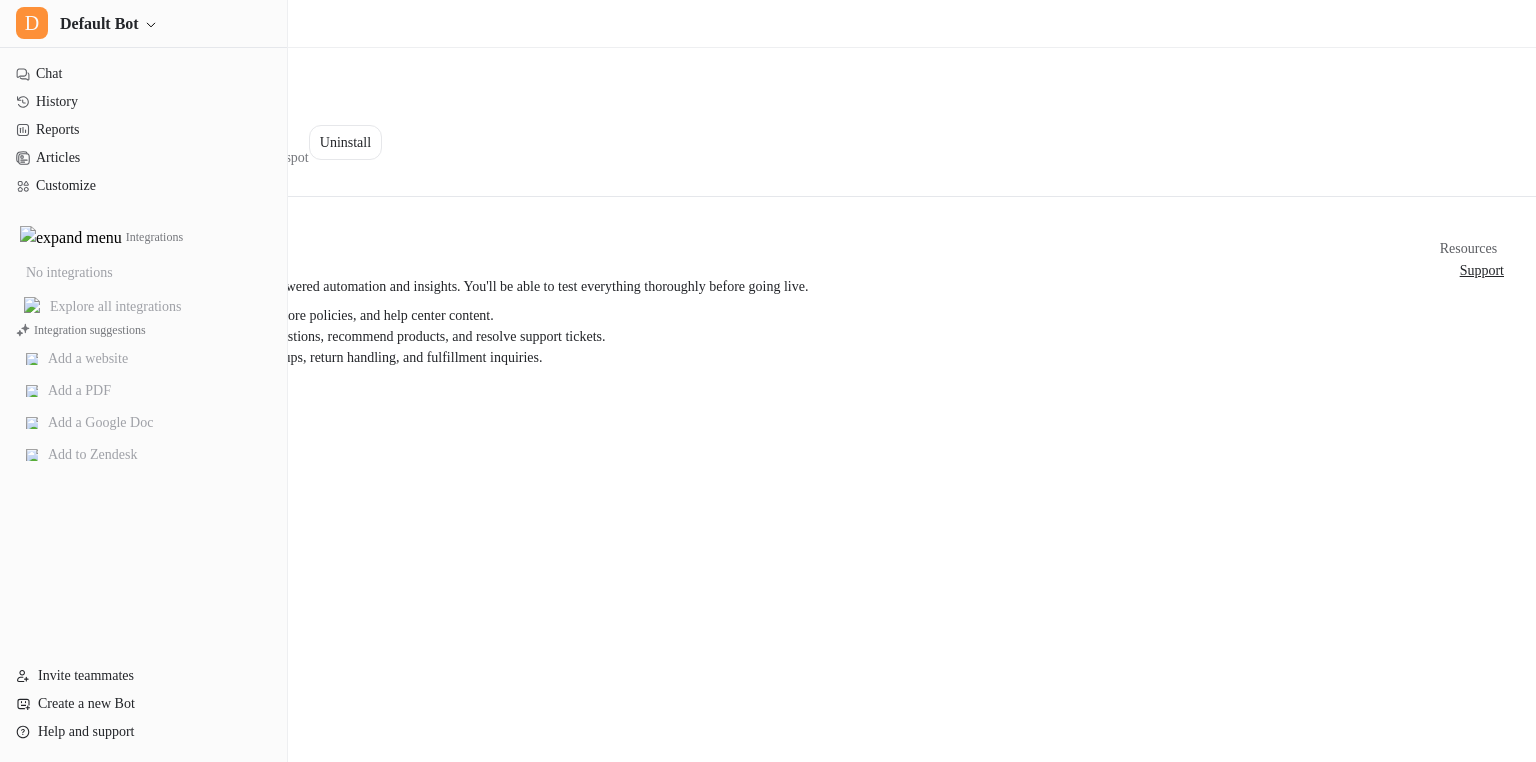 scroll, scrollTop: 0, scrollLeft: 0, axis: both 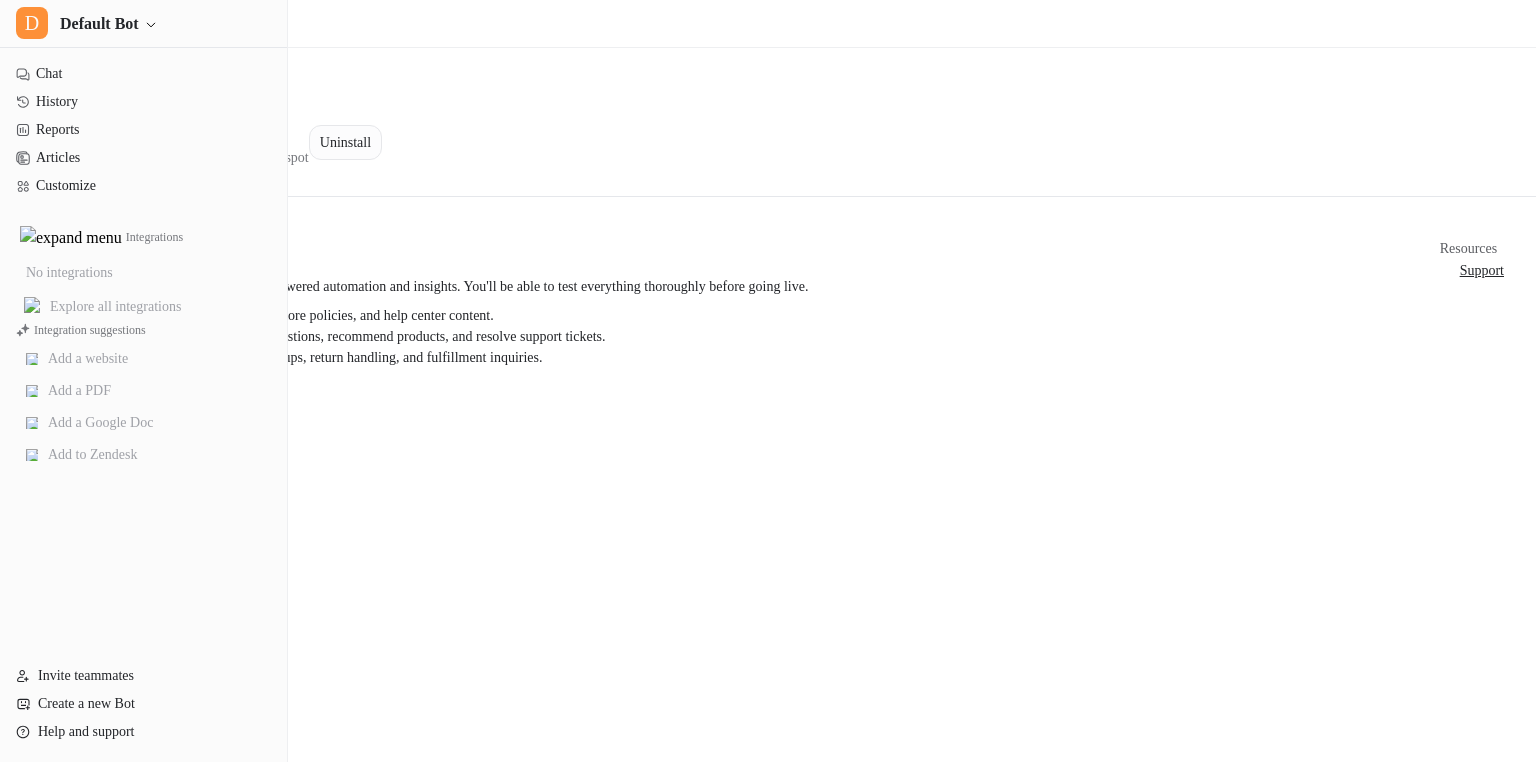 click on "Uninstall" at bounding box center (345, 142) 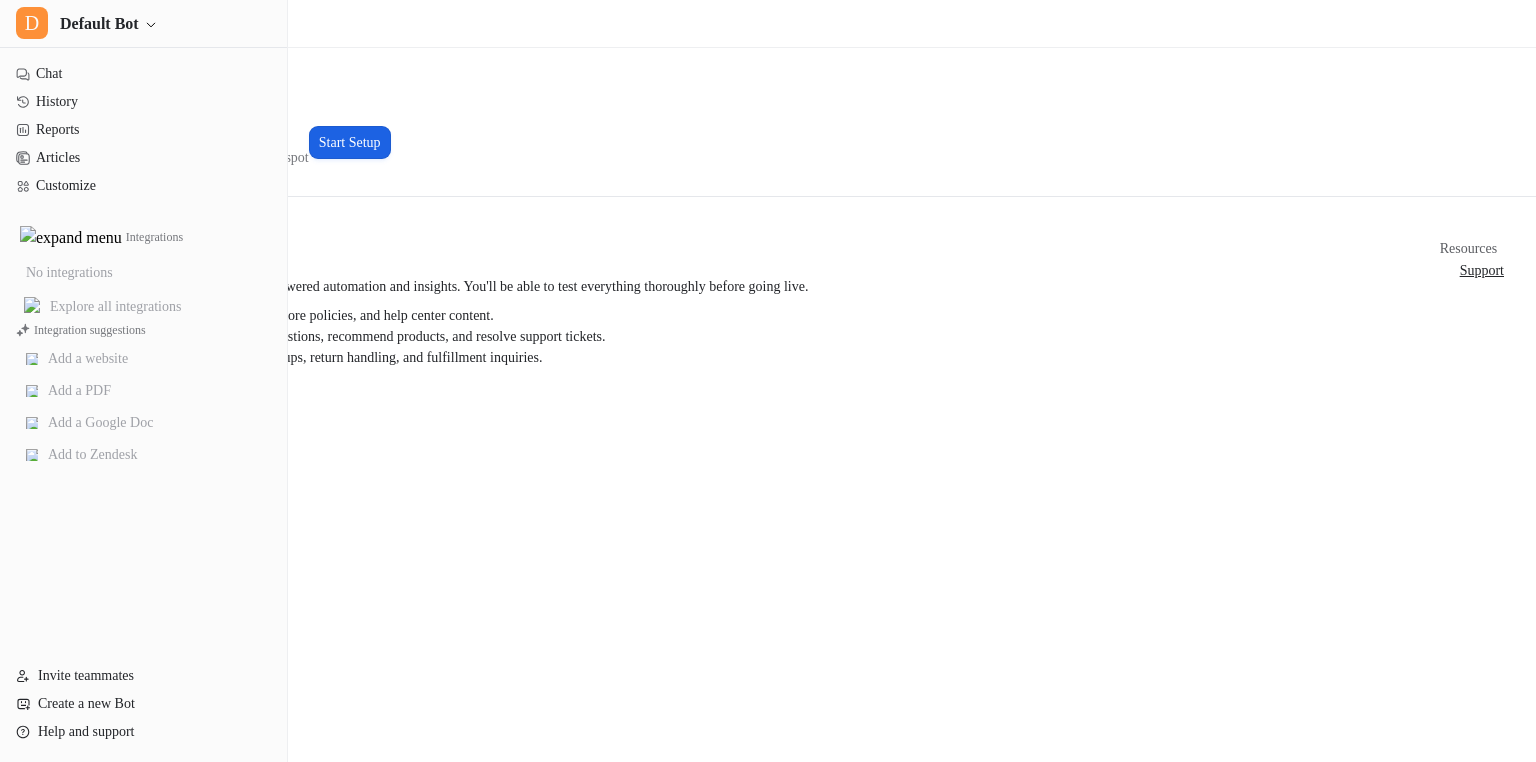 click on "Start Setup" at bounding box center [350, 142] 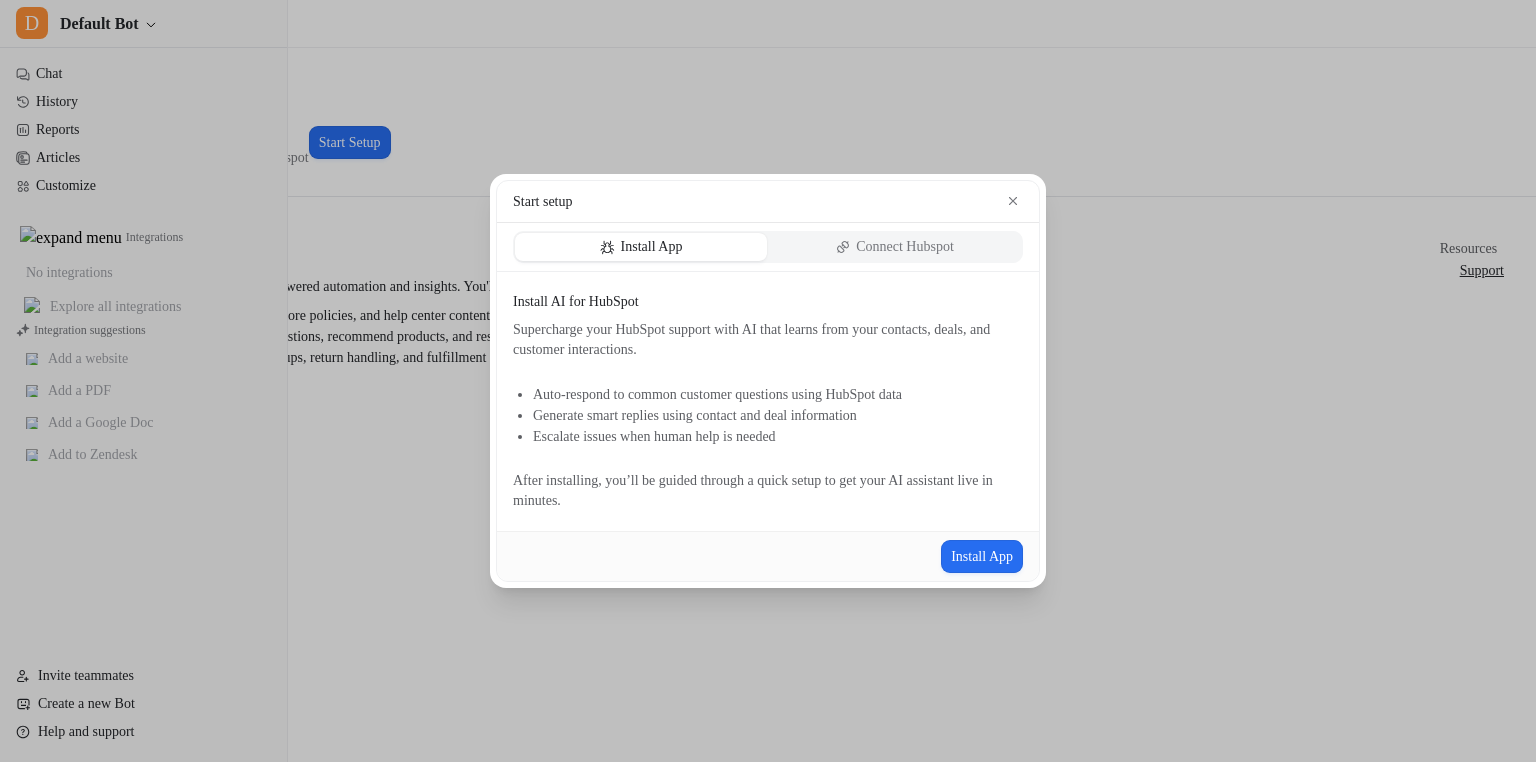 click on "Connect Hubspot" at bounding box center (905, 247) 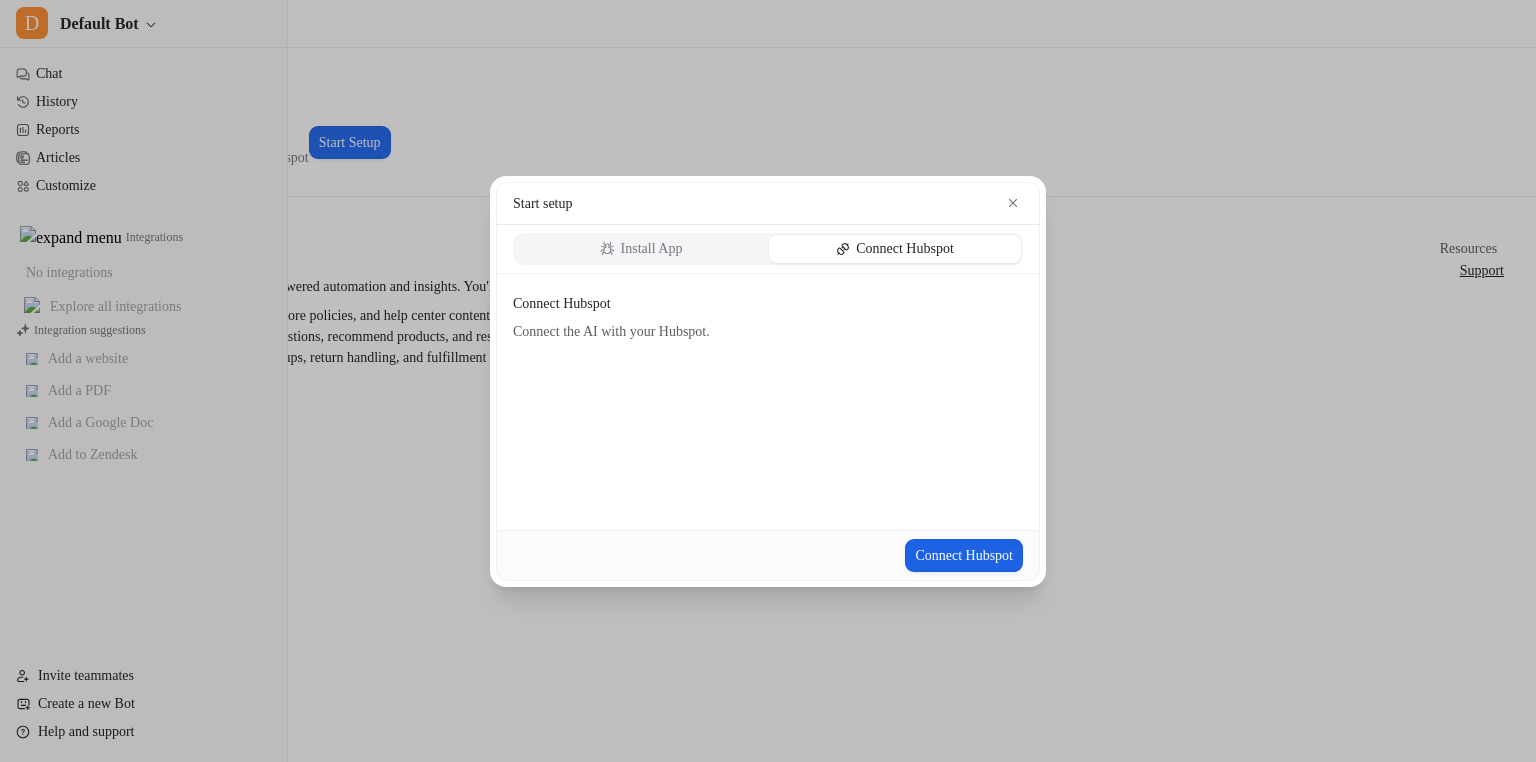 click on "Connect Hubspot" at bounding box center (964, 555) 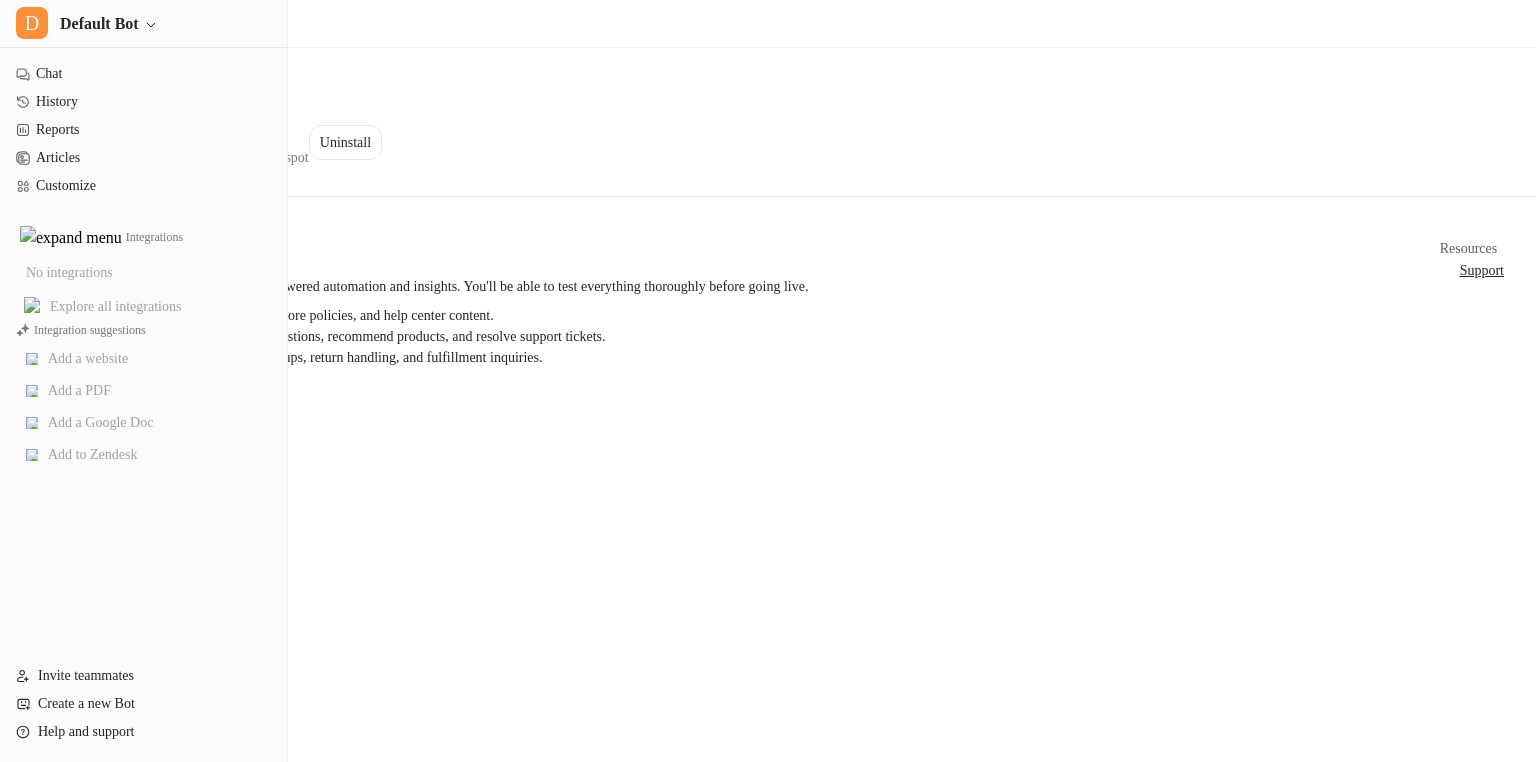 scroll, scrollTop: 0, scrollLeft: 0, axis: both 